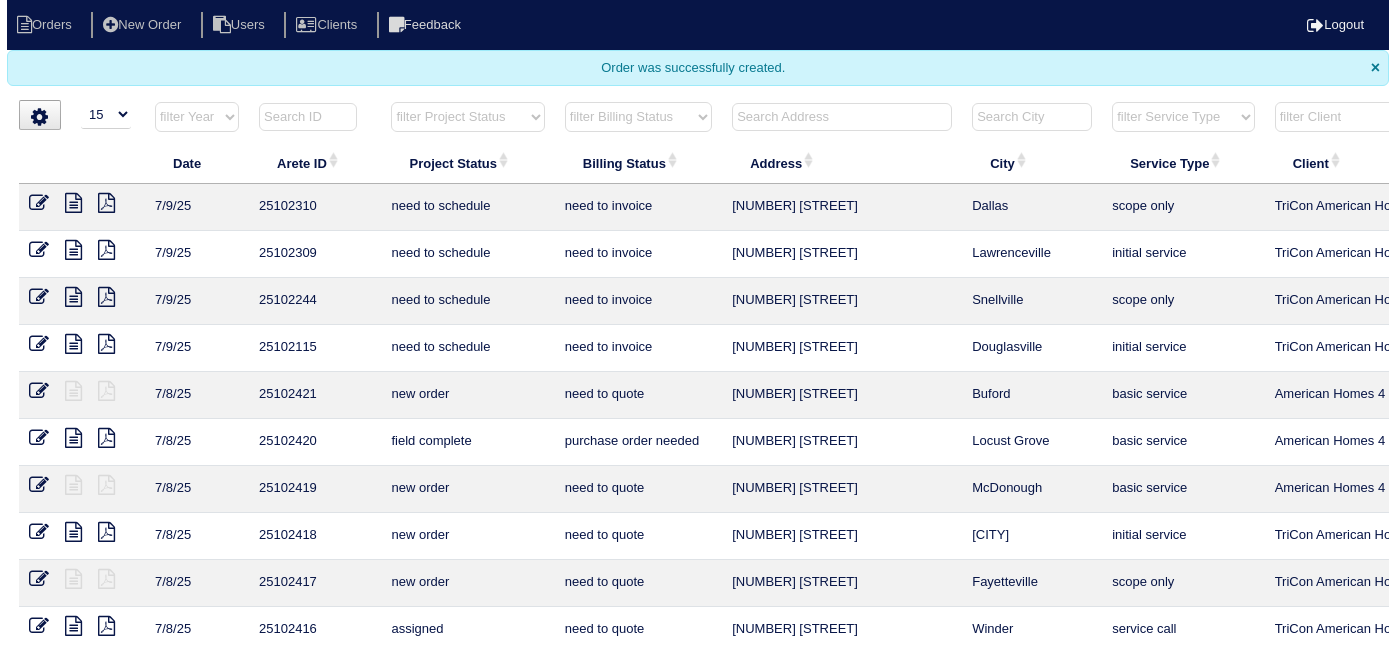 scroll, scrollTop: 0, scrollLeft: 0, axis: both 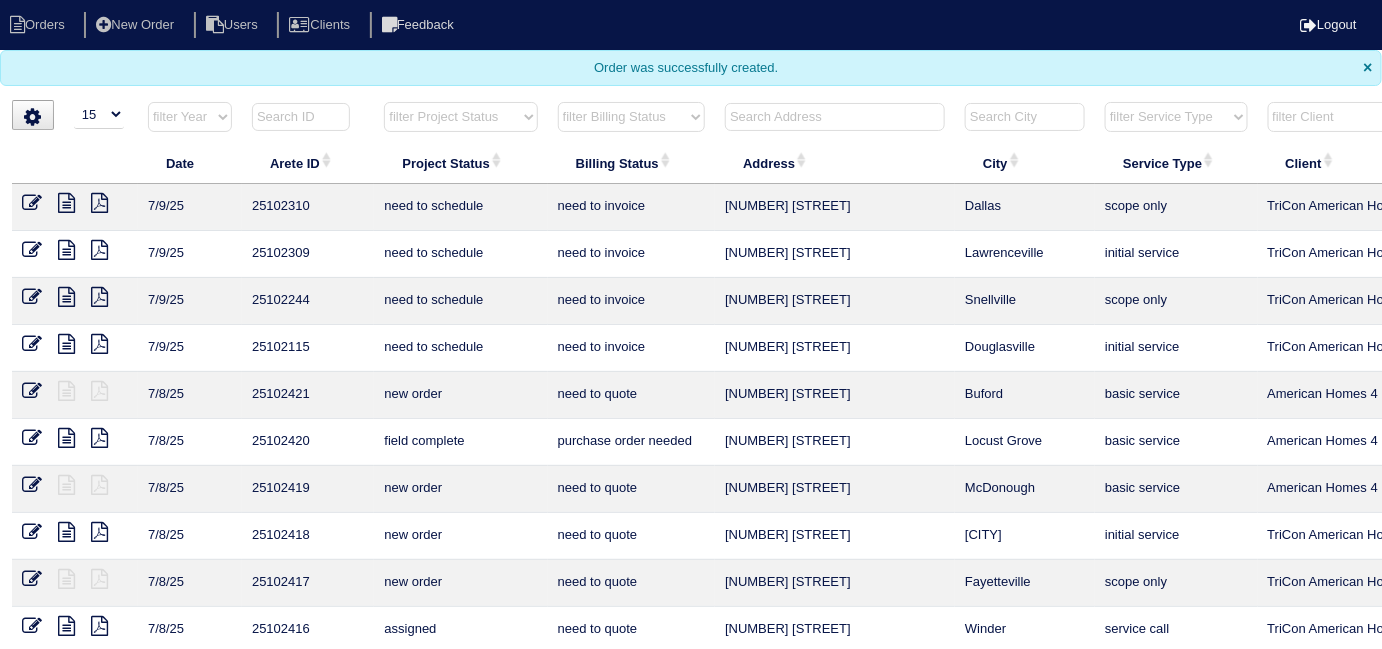 click at bounding box center (301, 117) 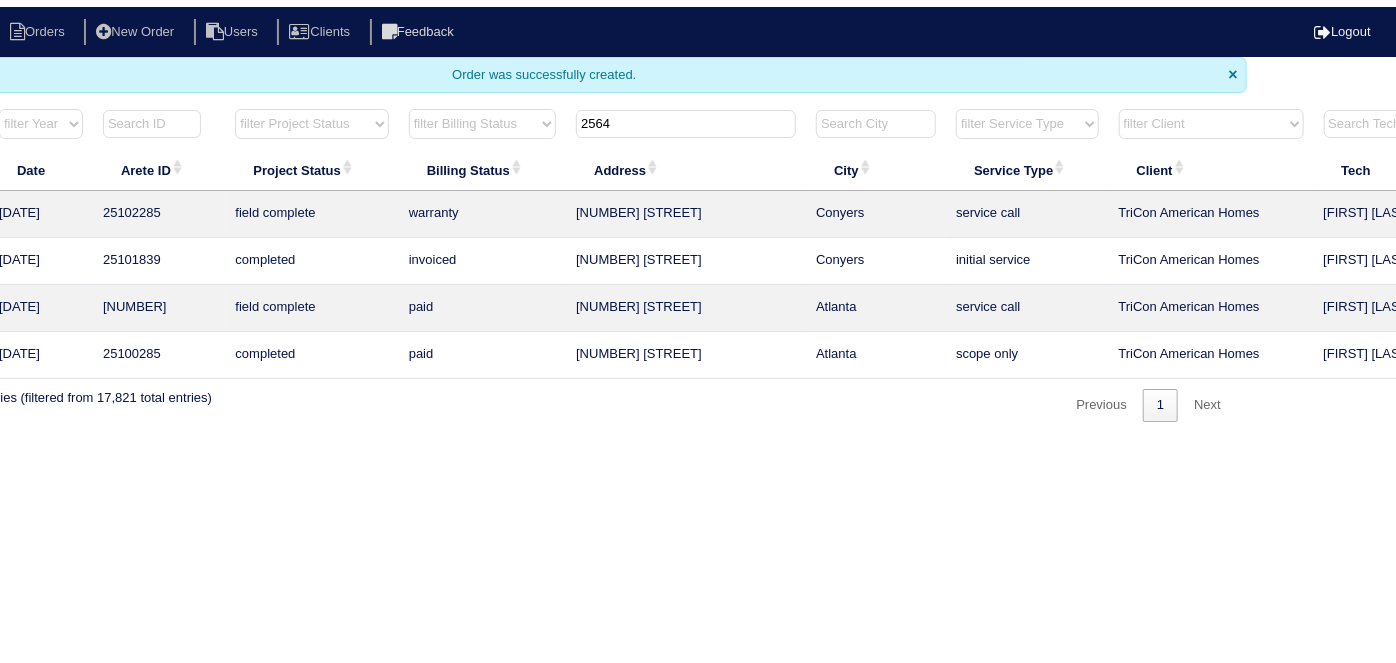 scroll, scrollTop: 0, scrollLeft: 348, axis: horizontal 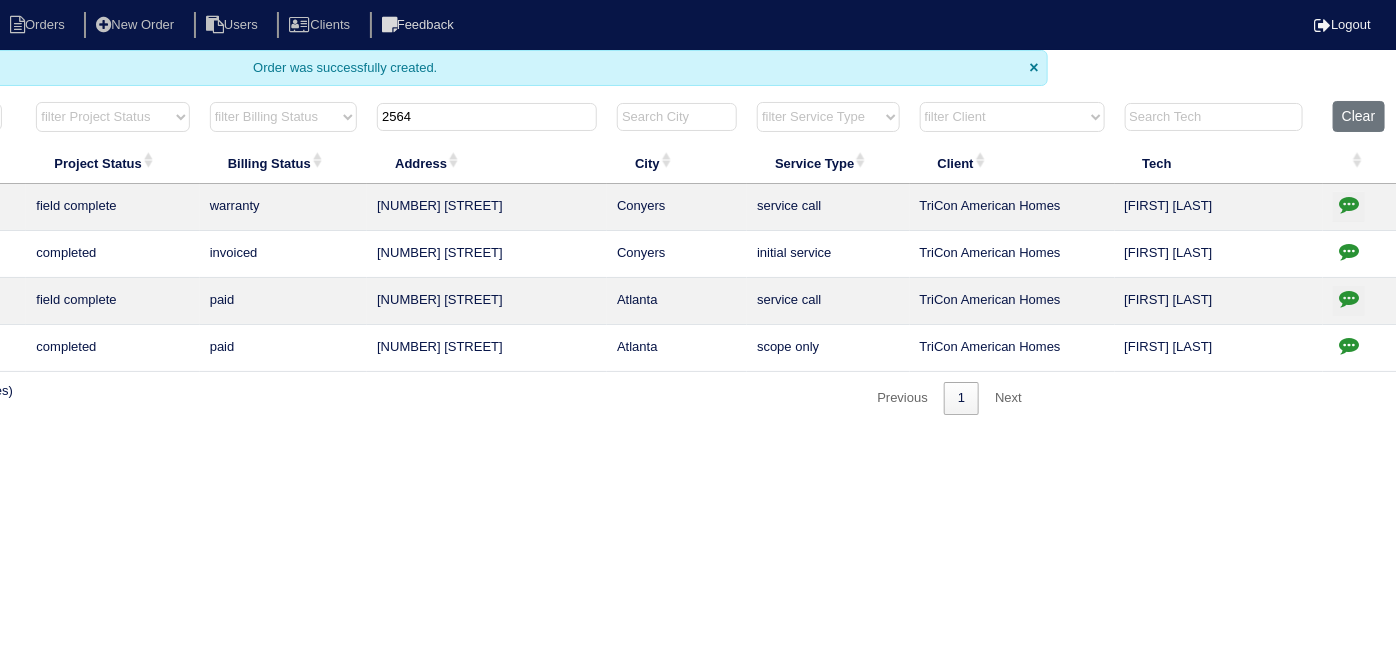 type on "2564" 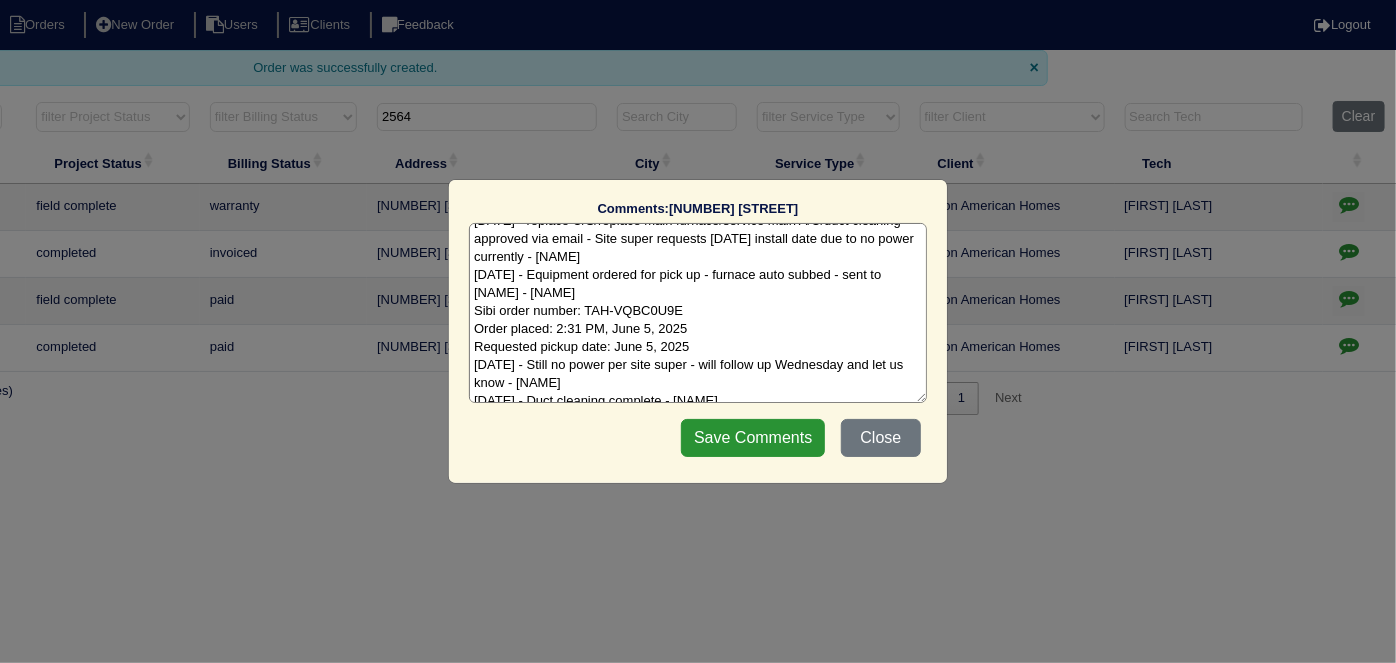 scroll, scrollTop: 26, scrollLeft: 0, axis: vertical 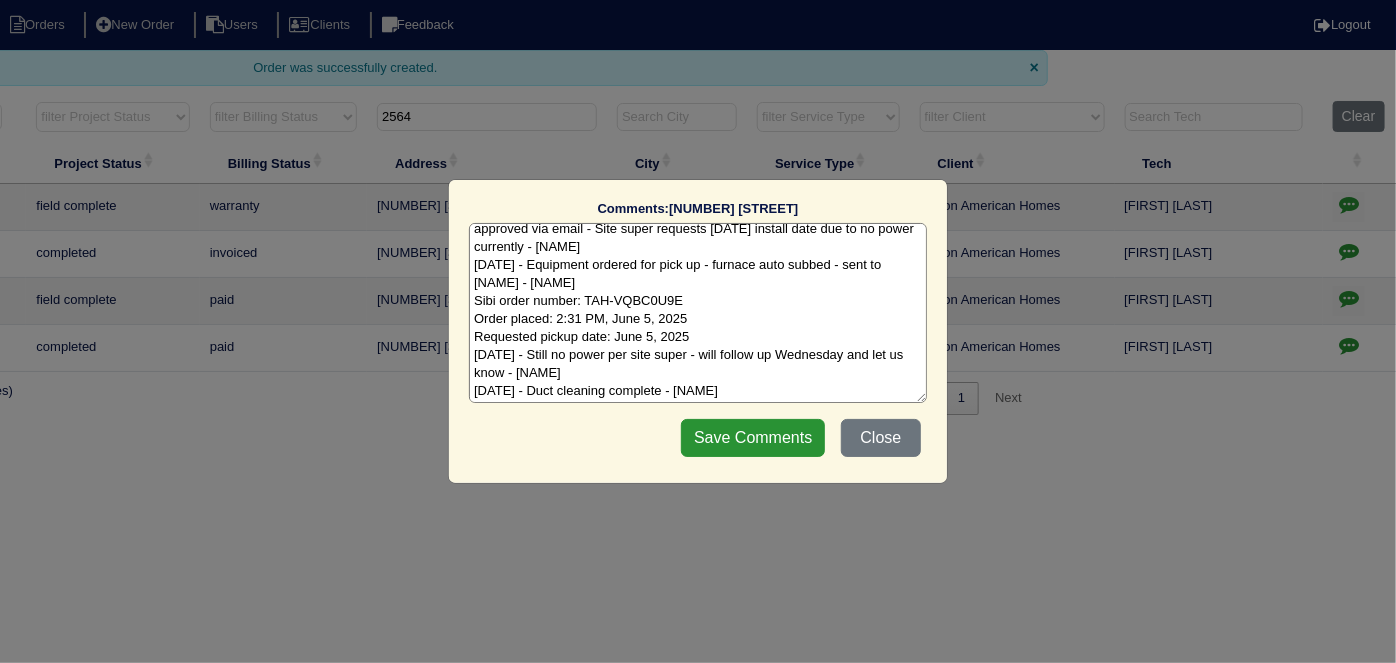 click on "[DATE] - replace U/S/replace main furnace/service main A/C/duct cleaning approved via email - Site super requests [DATE] install date due to no power currently - [NAME]
[DATE] - Equipment ordered for pick up - furnace auto subbed - sent to [NAME] - [NAME]
Sibi order number: TAH-VQBC0U9E
Order placed: 2:31 PM, June 5, 2025
Requested pickup date: June 5, 2025
[DATE] - Still no power per site super - will follow up Wednesday and let us know - [NAME]
[DATE] - Duct cleaning complete - [NAME]" at bounding box center [698, 313] 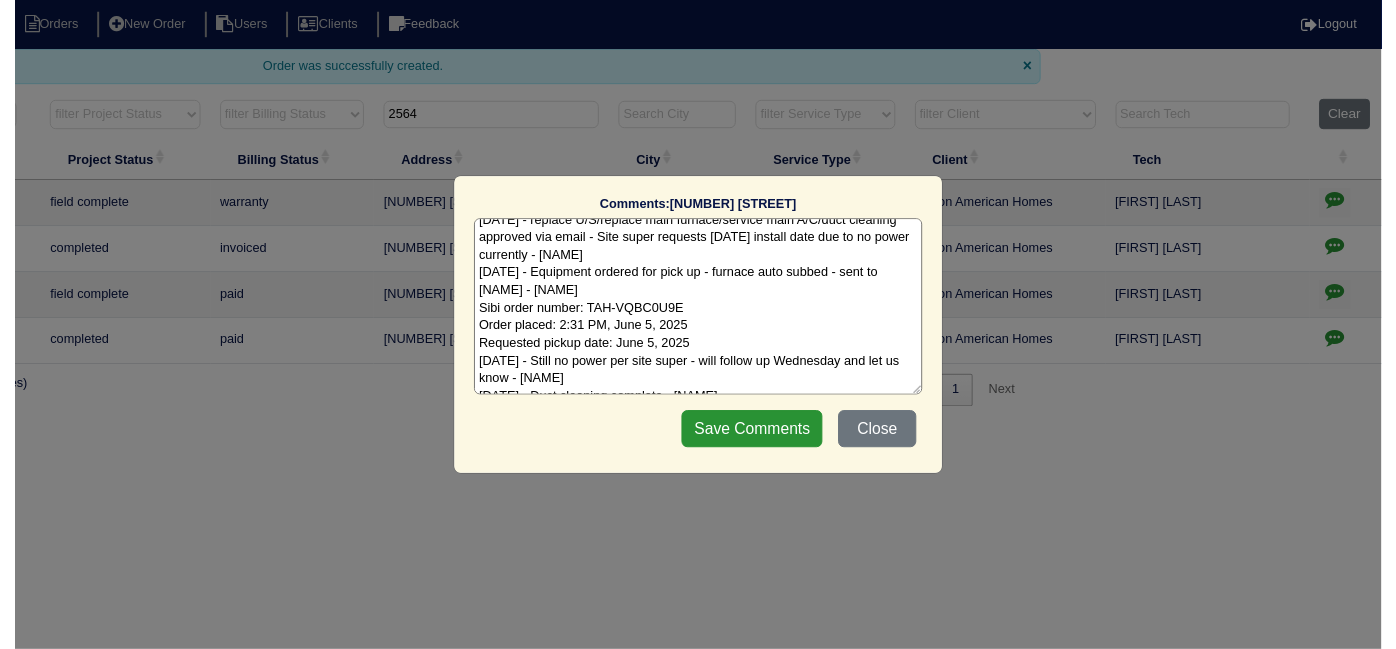 scroll, scrollTop: 26, scrollLeft: 0, axis: vertical 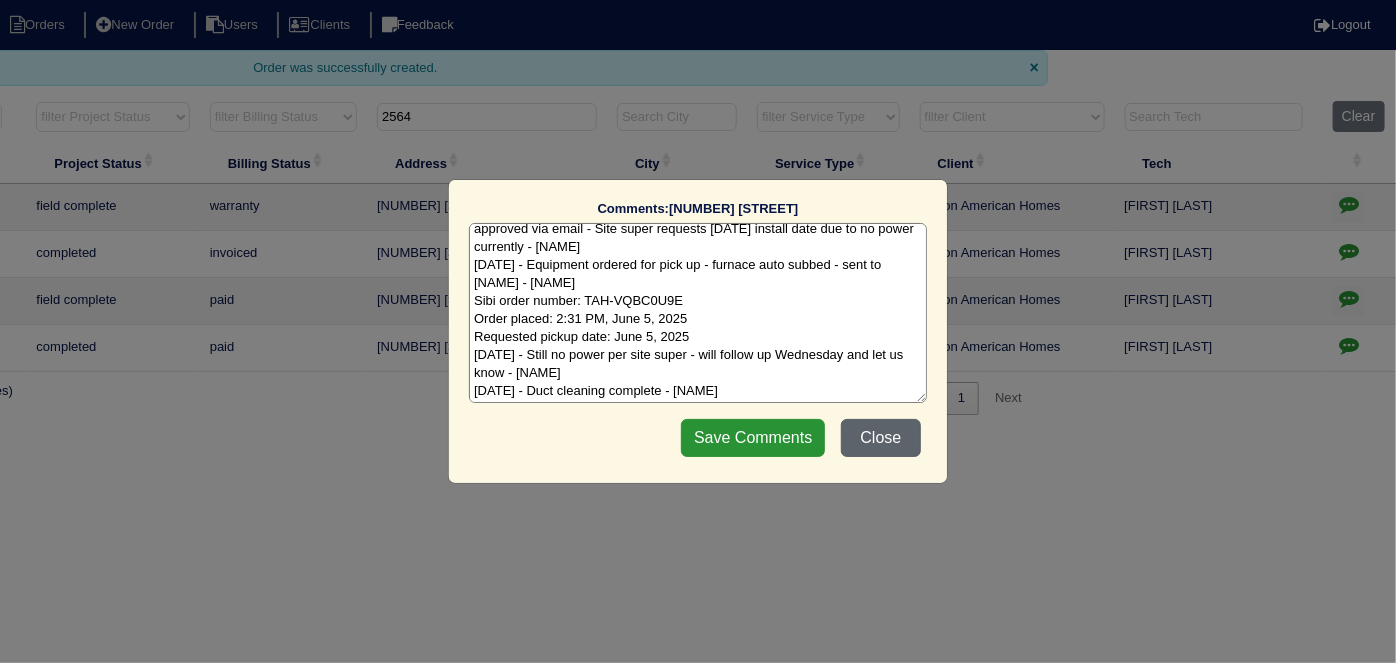 click on "Close" at bounding box center (881, 438) 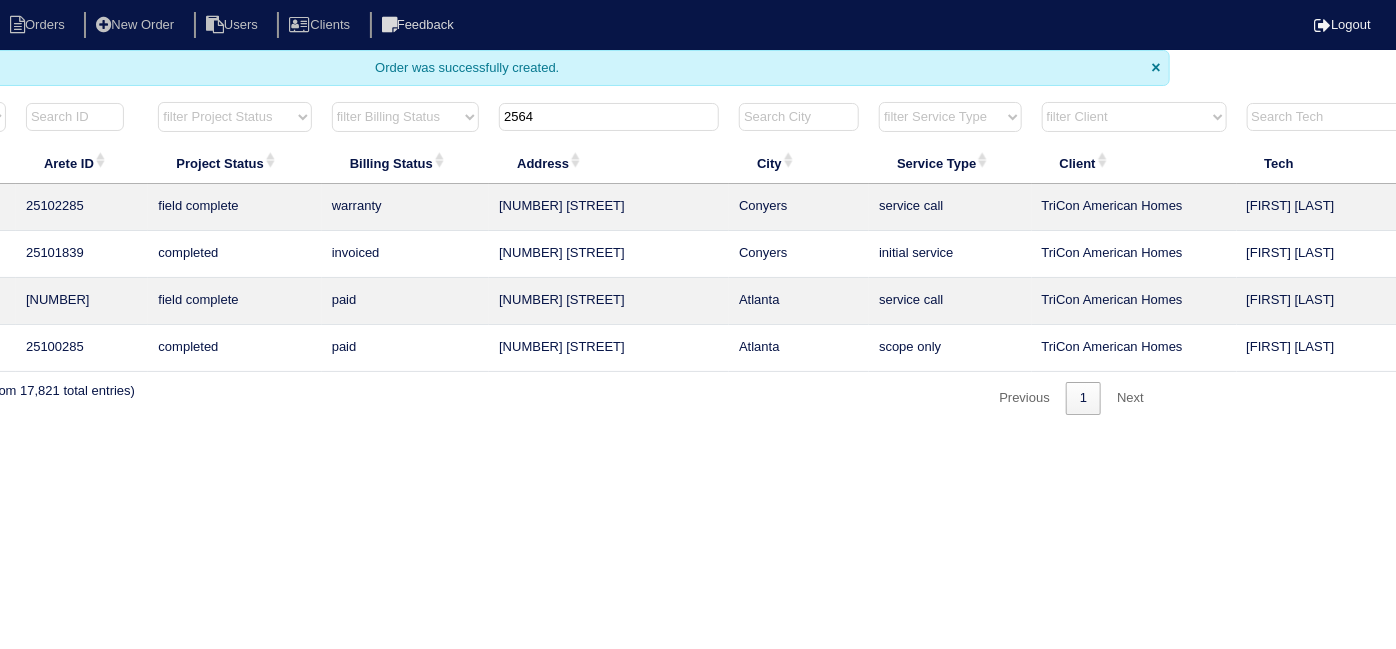 scroll, scrollTop: 0, scrollLeft: 0, axis: both 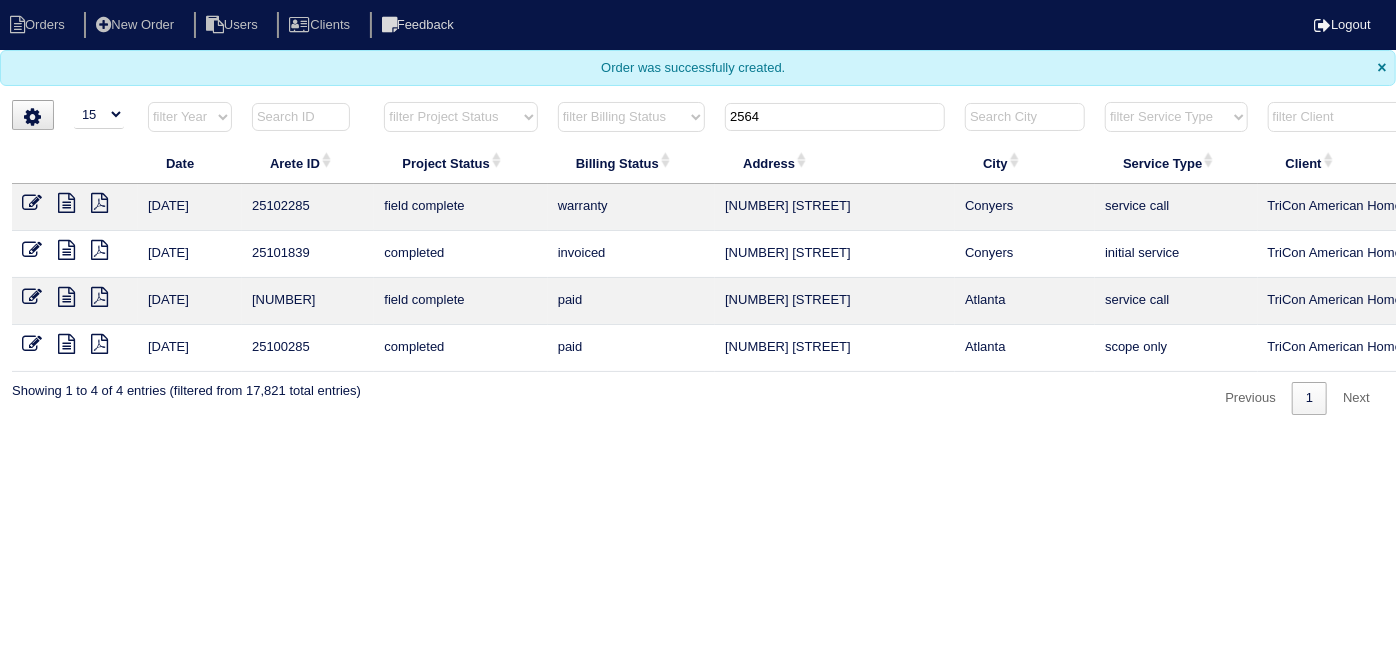 click at bounding box center (40, 205) 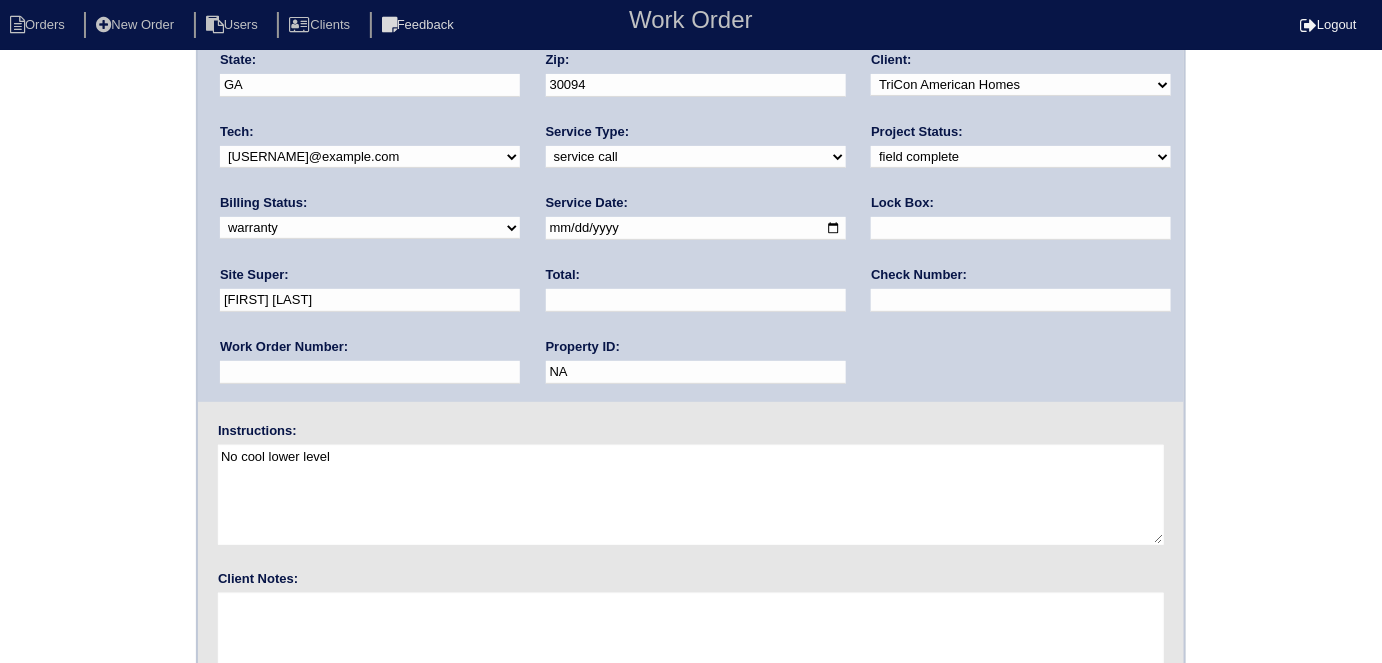 scroll, scrollTop: 205, scrollLeft: 0, axis: vertical 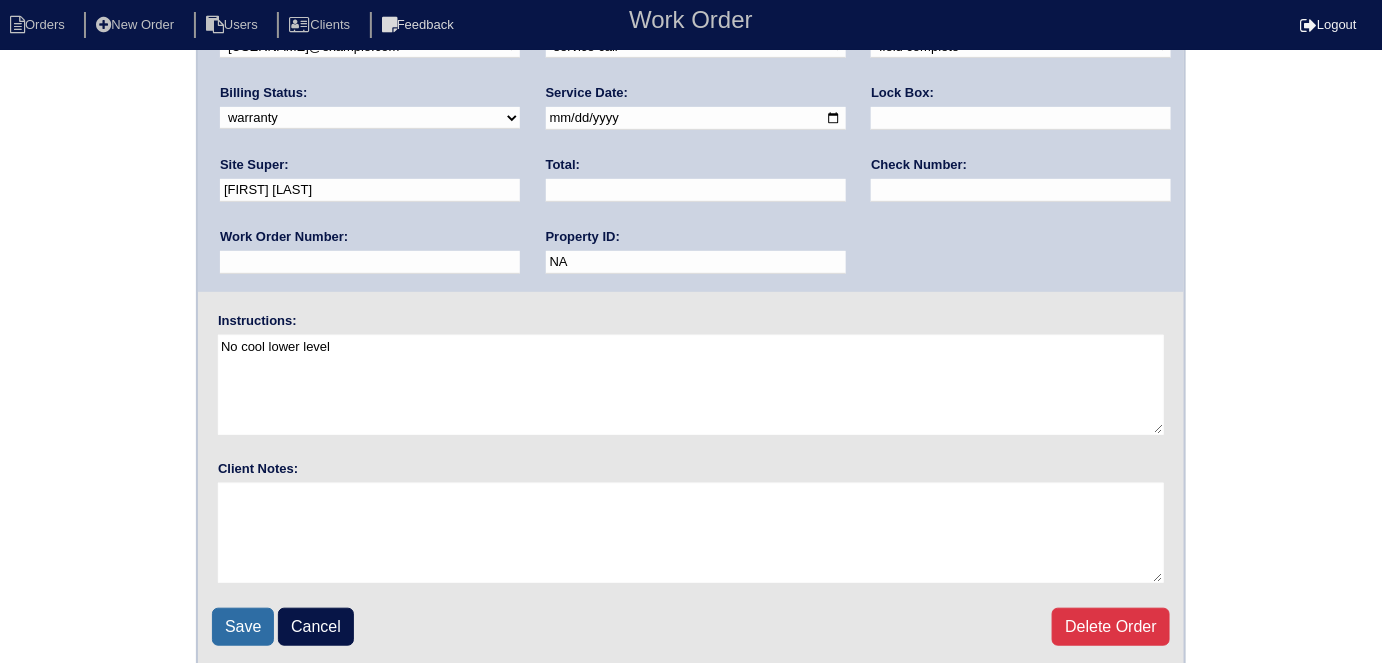 click on "Save" at bounding box center [243, 627] 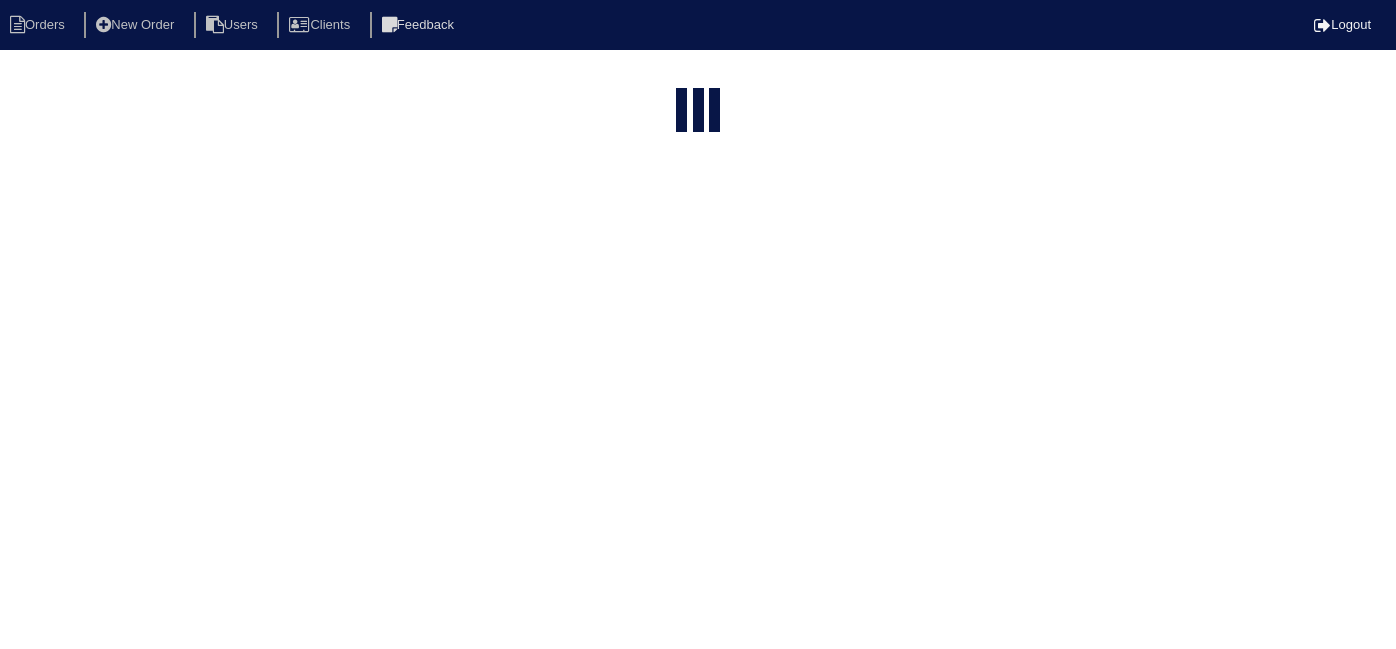 scroll, scrollTop: 0, scrollLeft: 0, axis: both 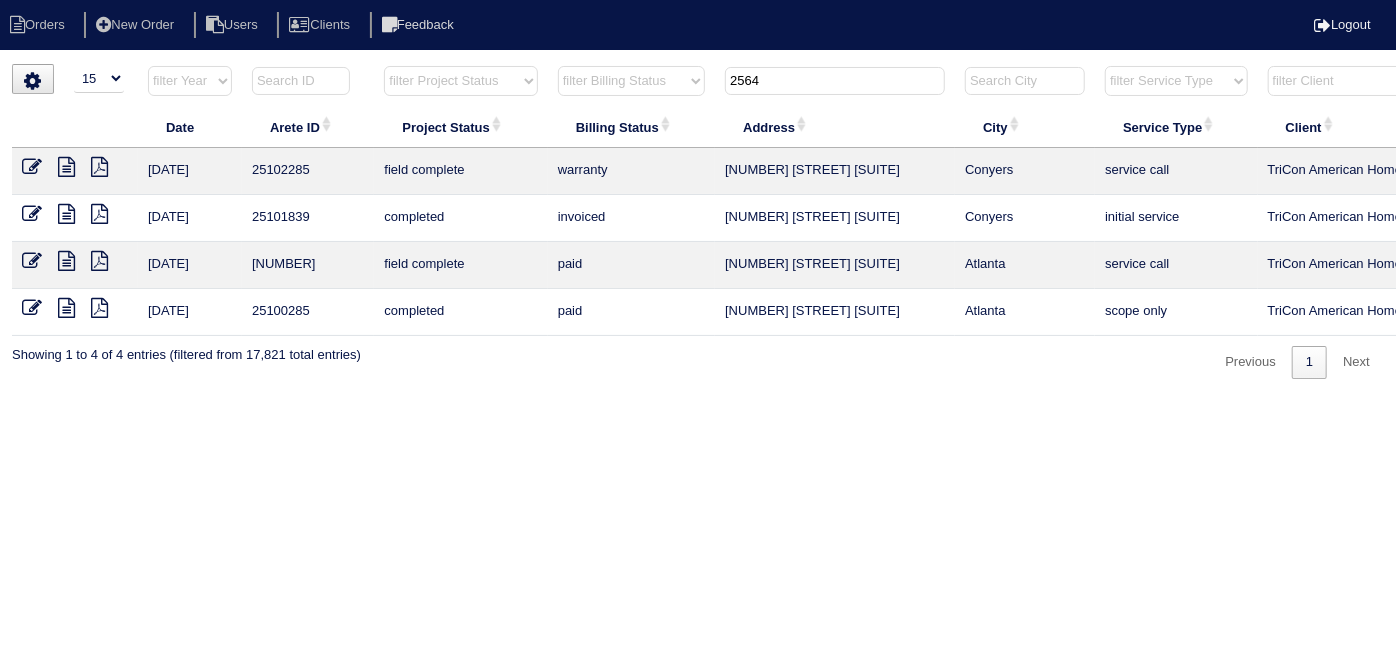 click at bounding box center [66, 167] 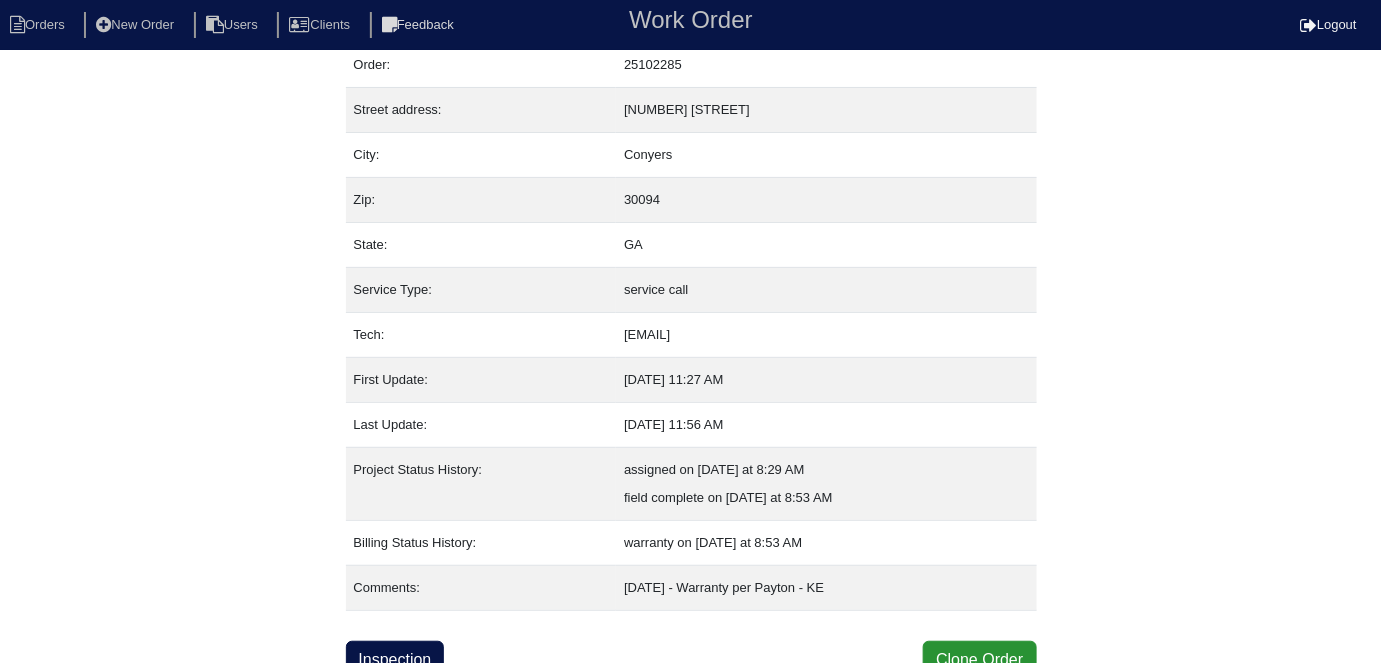 scroll, scrollTop: 77, scrollLeft: 0, axis: vertical 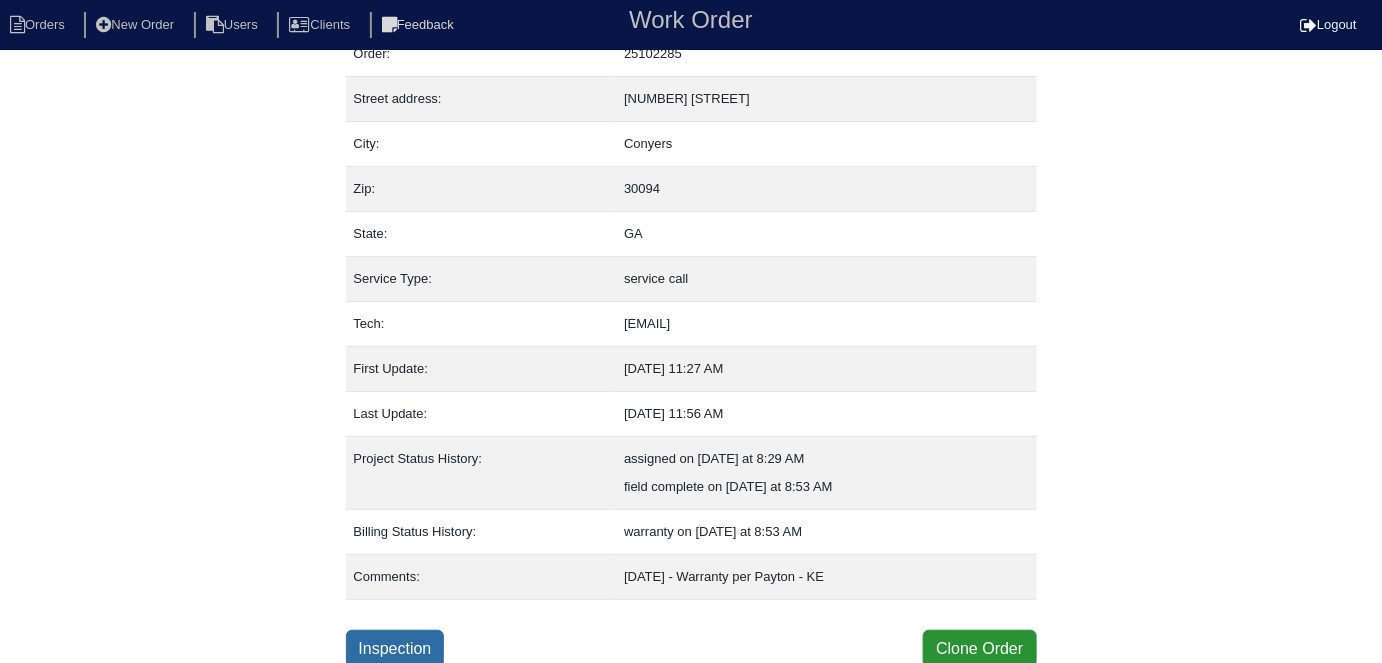 click on "Inspection" at bounding box center (395, 649) 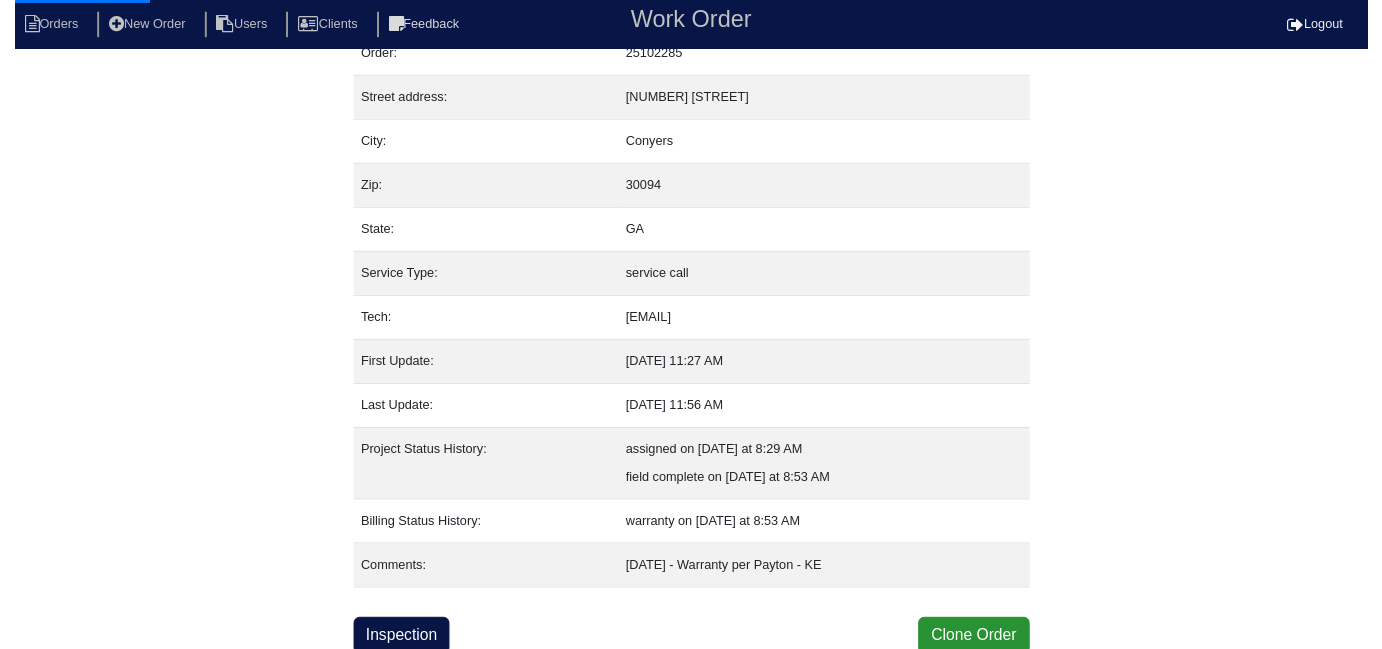 scroll, scrollTop: 0, scrollLeft: 0, axis: both 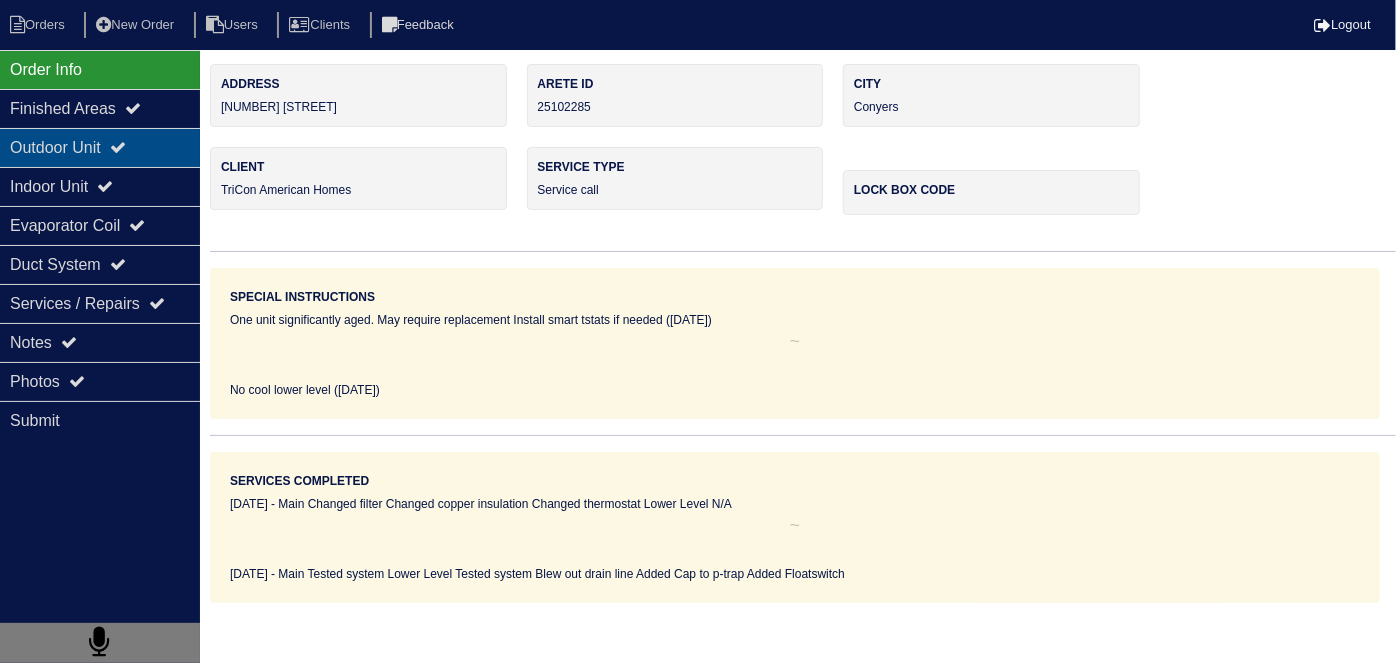 click on "Outdoor Unit" at bounding box center [100, 147] 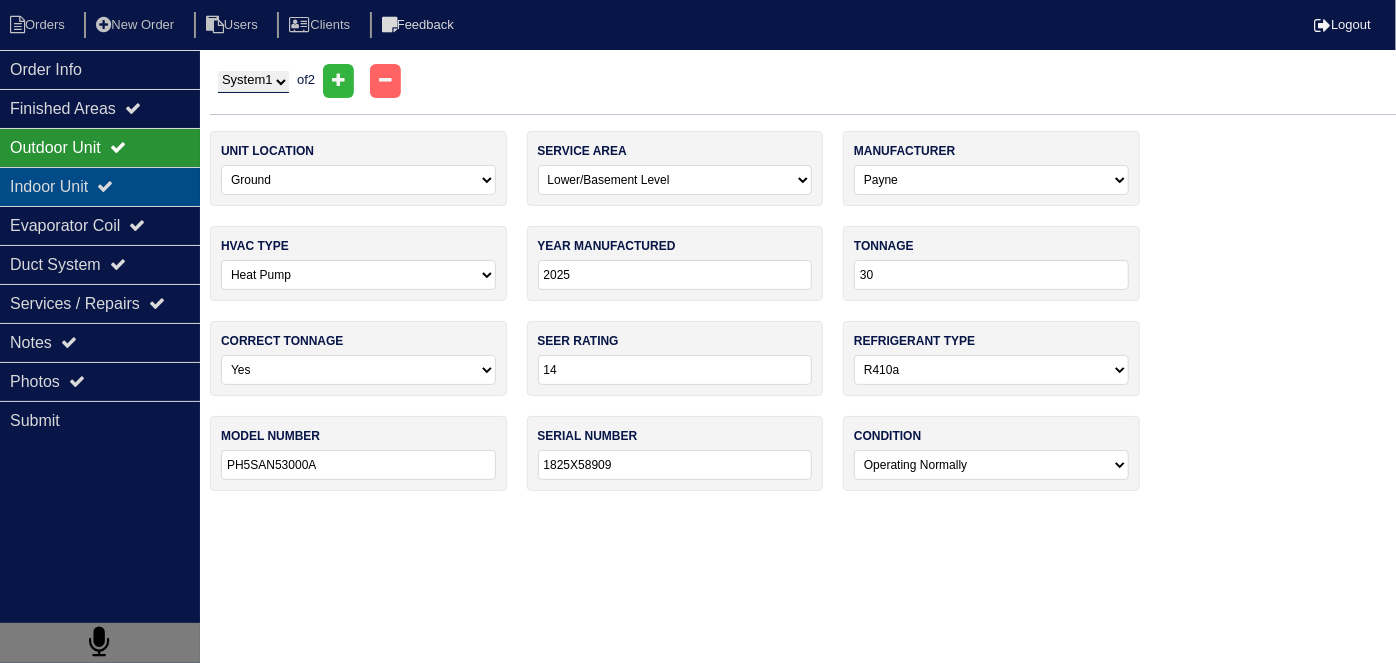 click on "Indoor Unit" at bounding box center (100, 186) 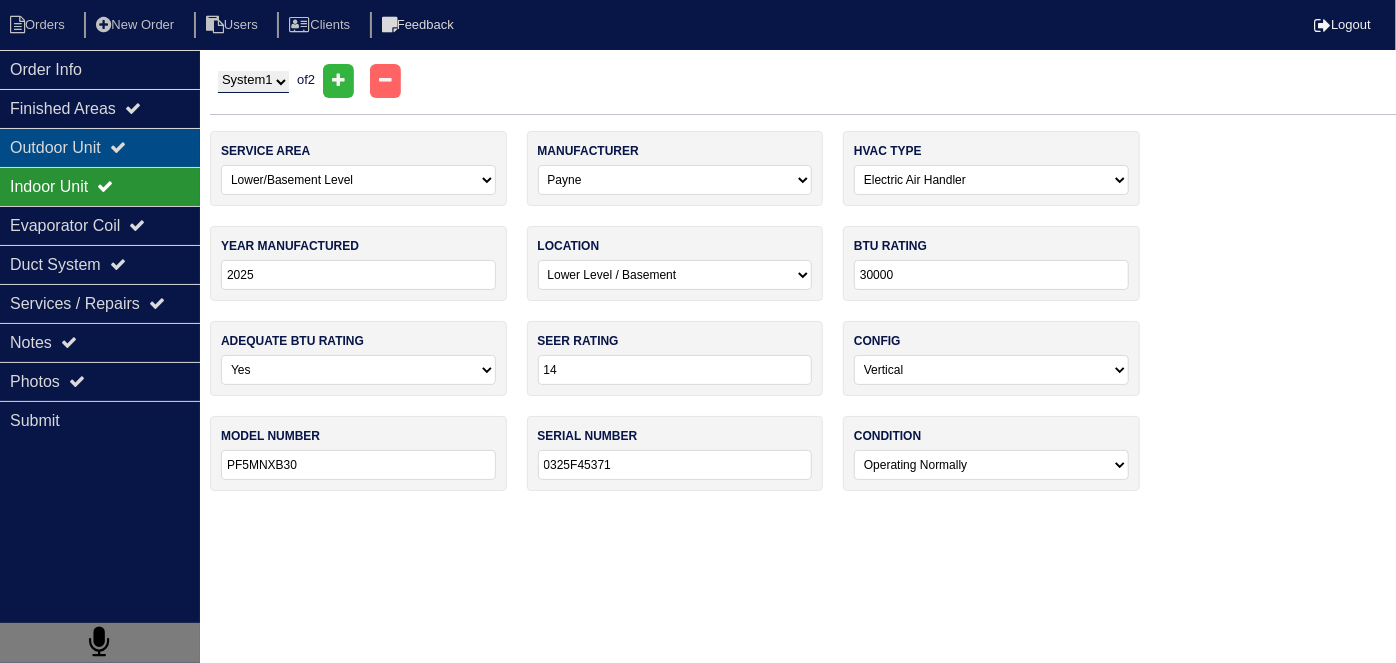 click on "Outdoor Unit" at bounding box center (100, 147) 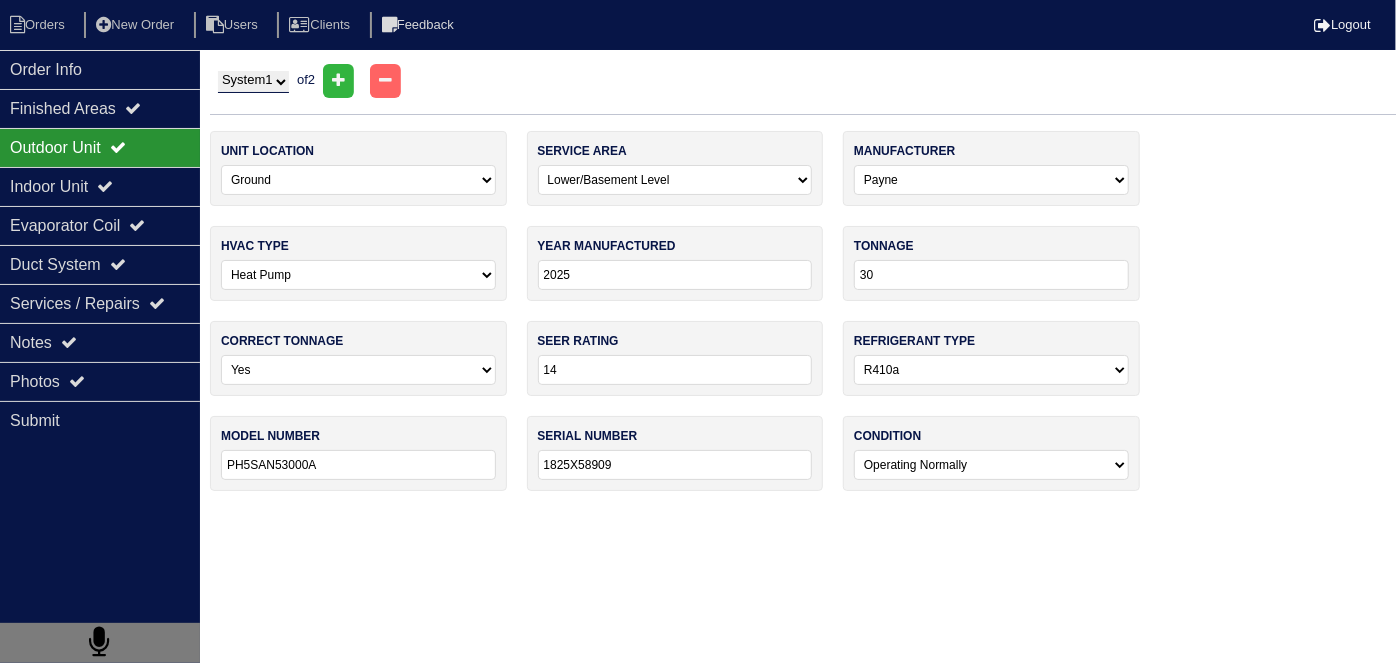 click on "System  1 System  2" at bounding box center [253, 82] 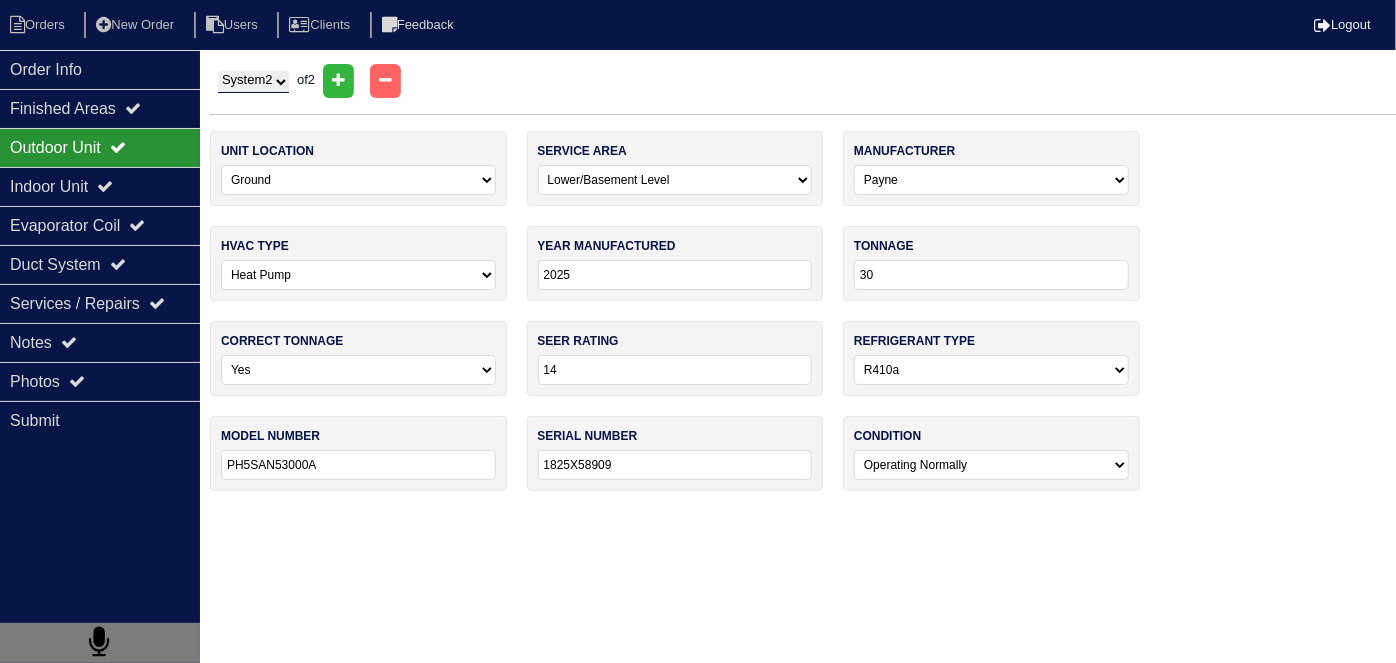 click on "System  1 System  2" at bounding box center (253, 82) 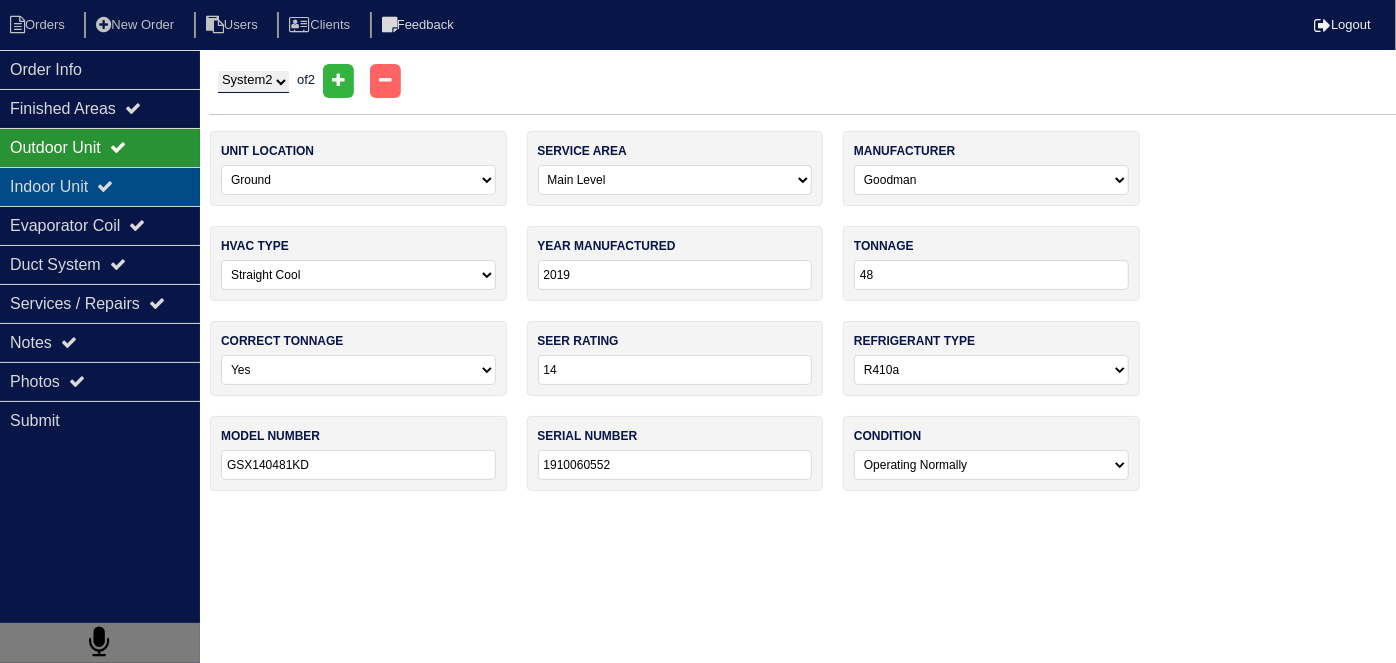 click on "Indoor Unit" at bounding box center (100, 186) 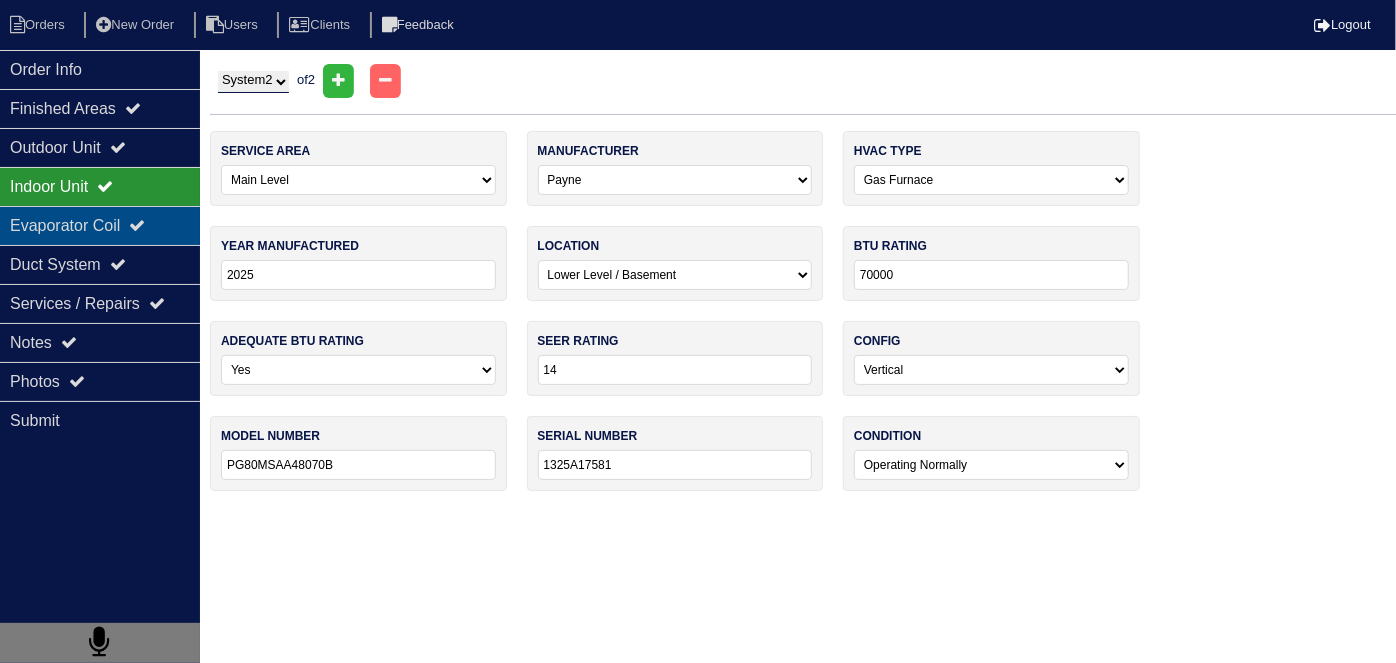 click on "Evaporator Coil" at bounding box center [100, 225] 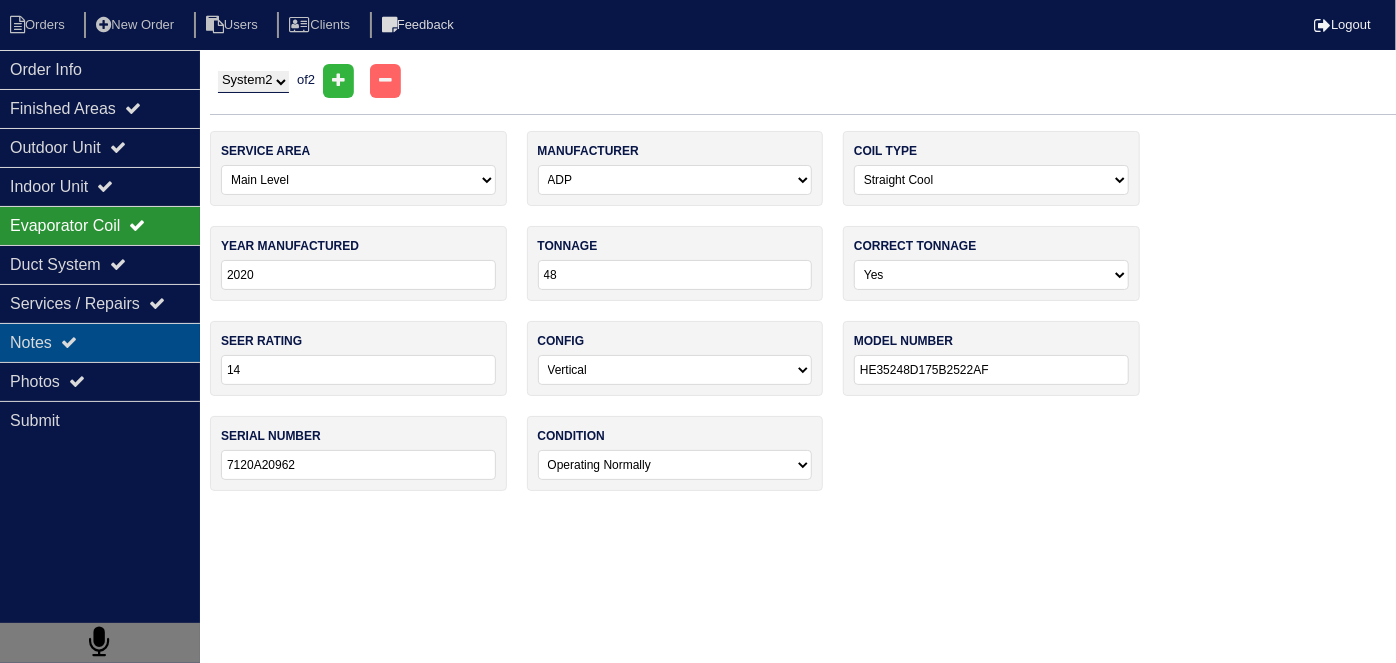 click on "Notes" at bounding box center [100, 342] 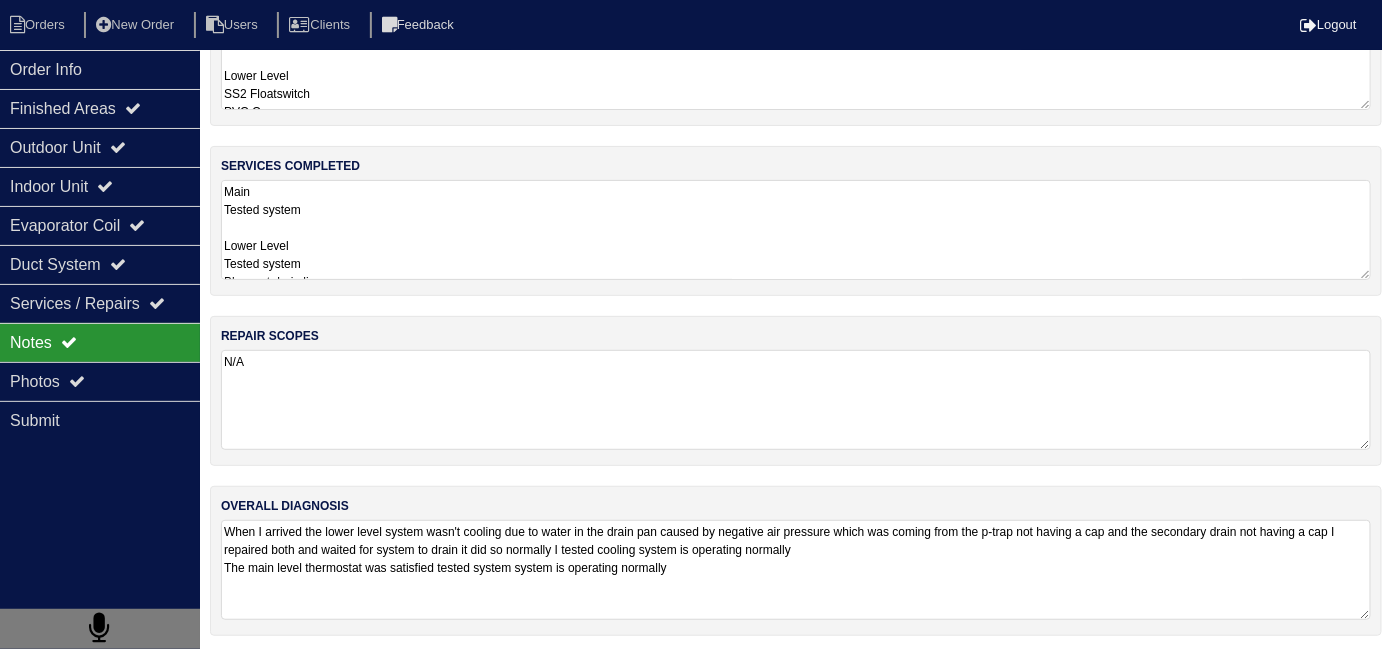 scroll, scrollTop: 89, scrollLeft: 0, axis: vertical 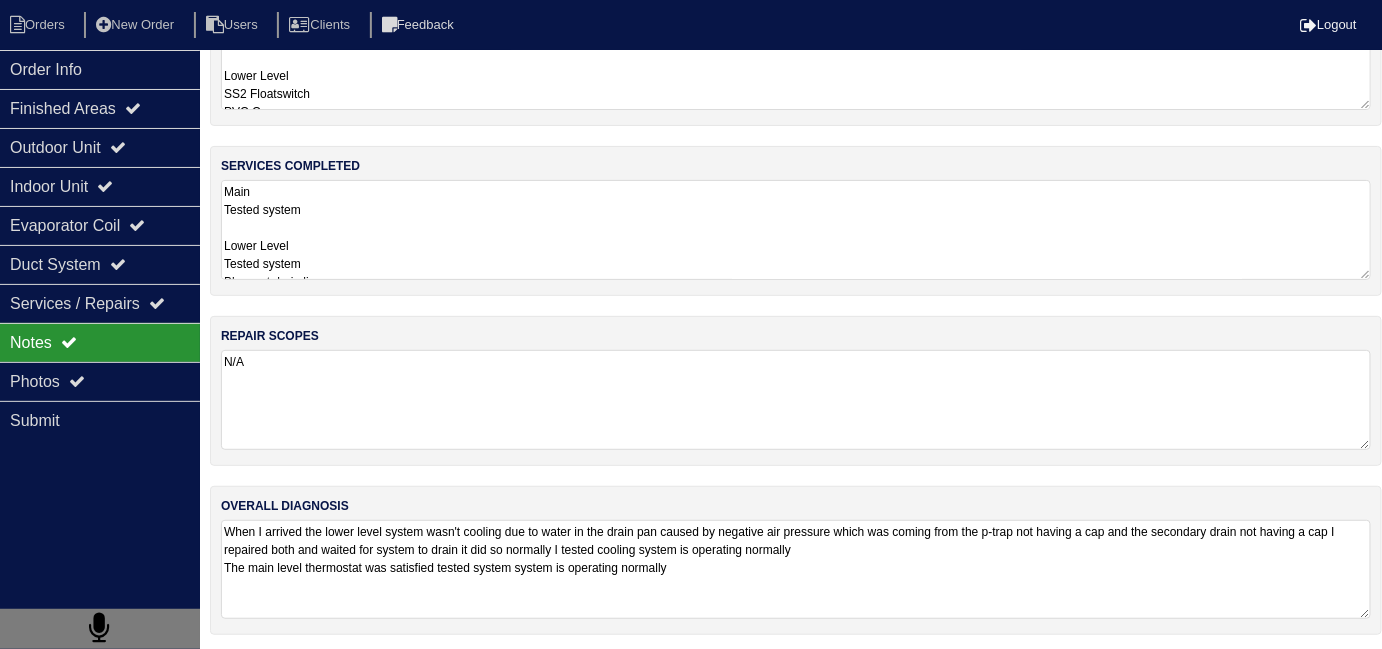 click on "When I arrived the lower level system wasn't cooling due to water in the drain pan caused by negative air pressure which was coming from the p-trap not having a cap and the secondary drain not having a cap I repaired both and waited for system to drain it did so normally I tested cooling system is operating normally
The main level thermostat was satisfied tested system system is operating normally" at bounding box center (796, 569) 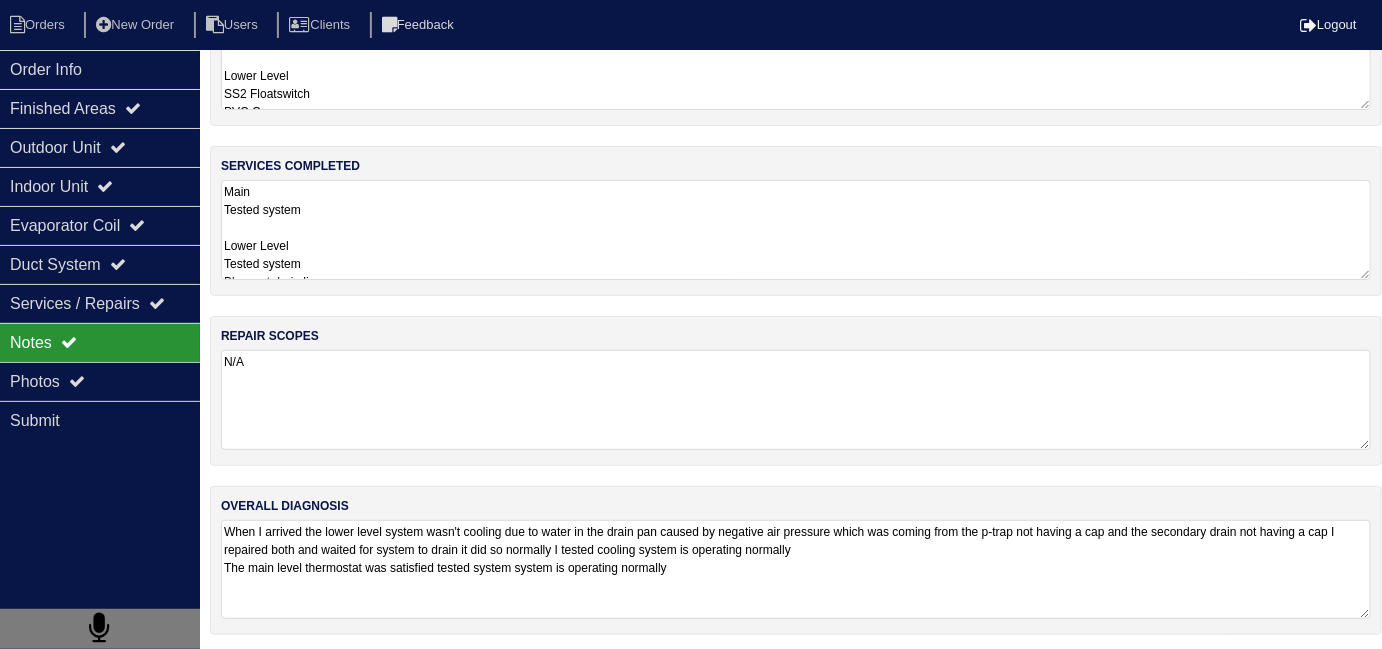click on "Main
Tested system
Lower Level
Tested system
Blew out drain line
Added Cap to p-trap
Added Floatswitch" at bounding box center (796, 230) 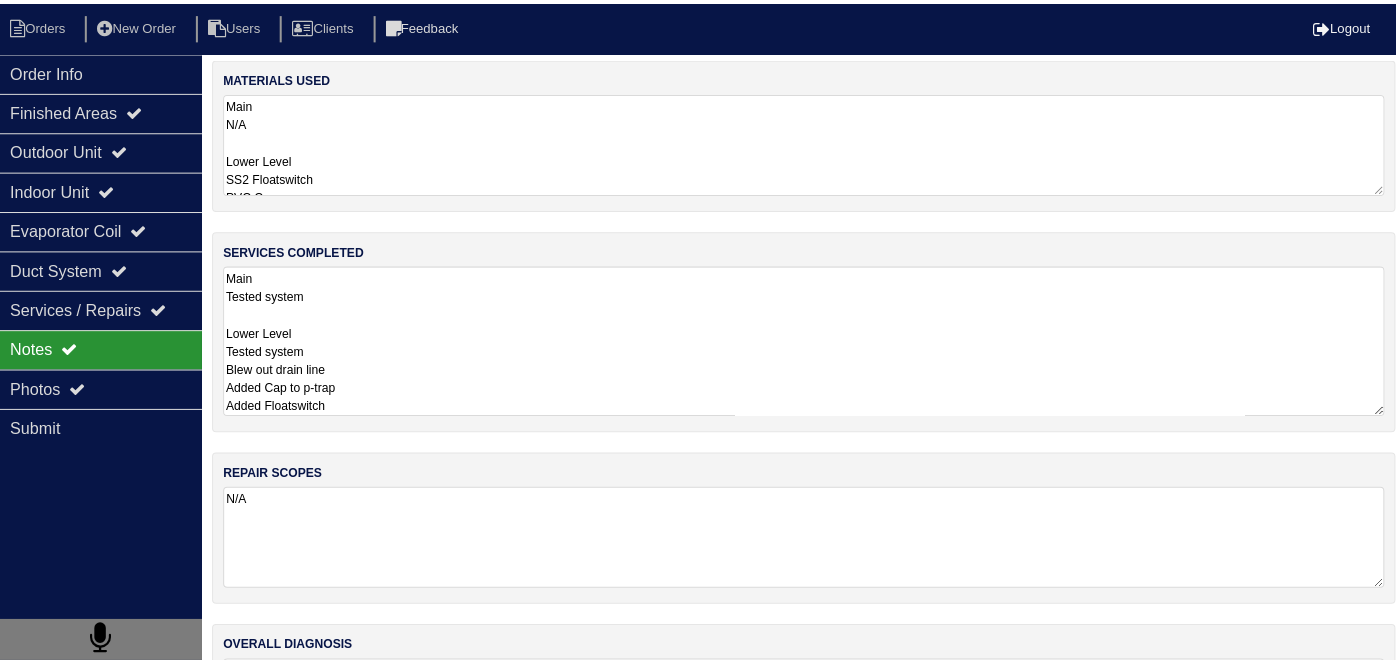 scroll, scrollTop: 0, scrollLeft: 0, axis: both 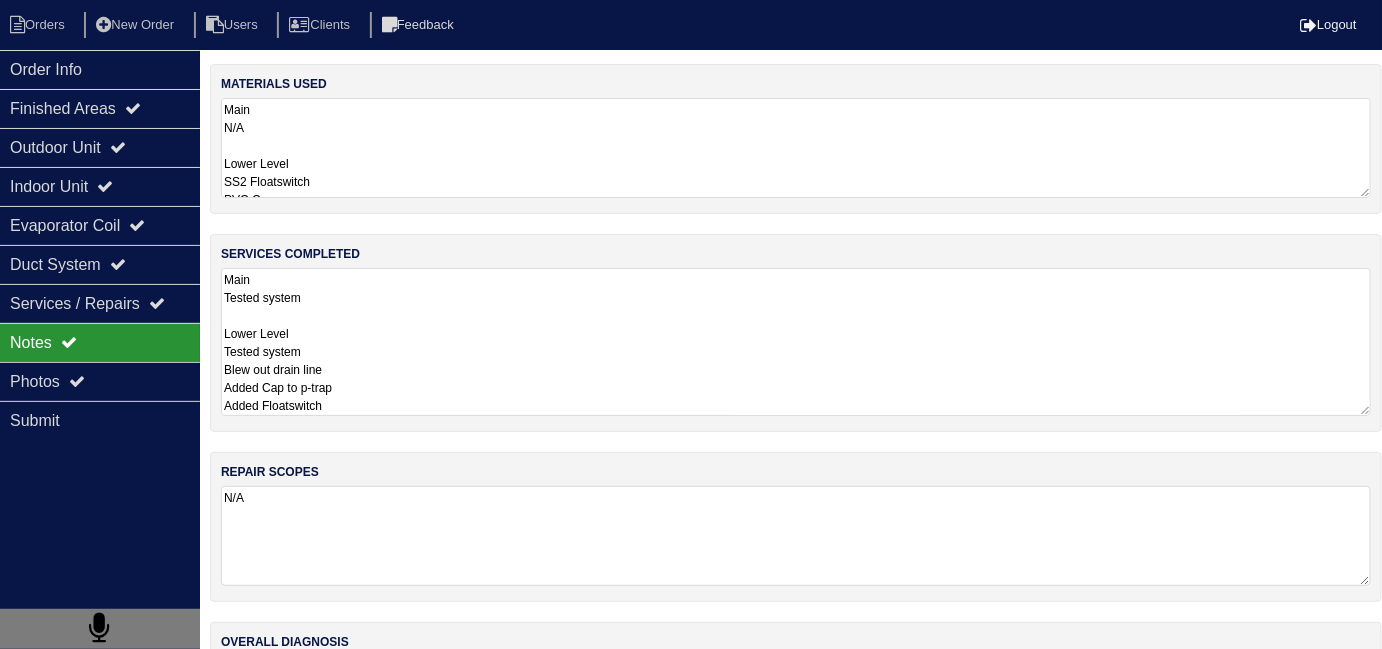 click on "Main
N/A
Lower Level
SS2 Floatswitch
PVC Cap
PVC union" at bounding box center [796, 148] 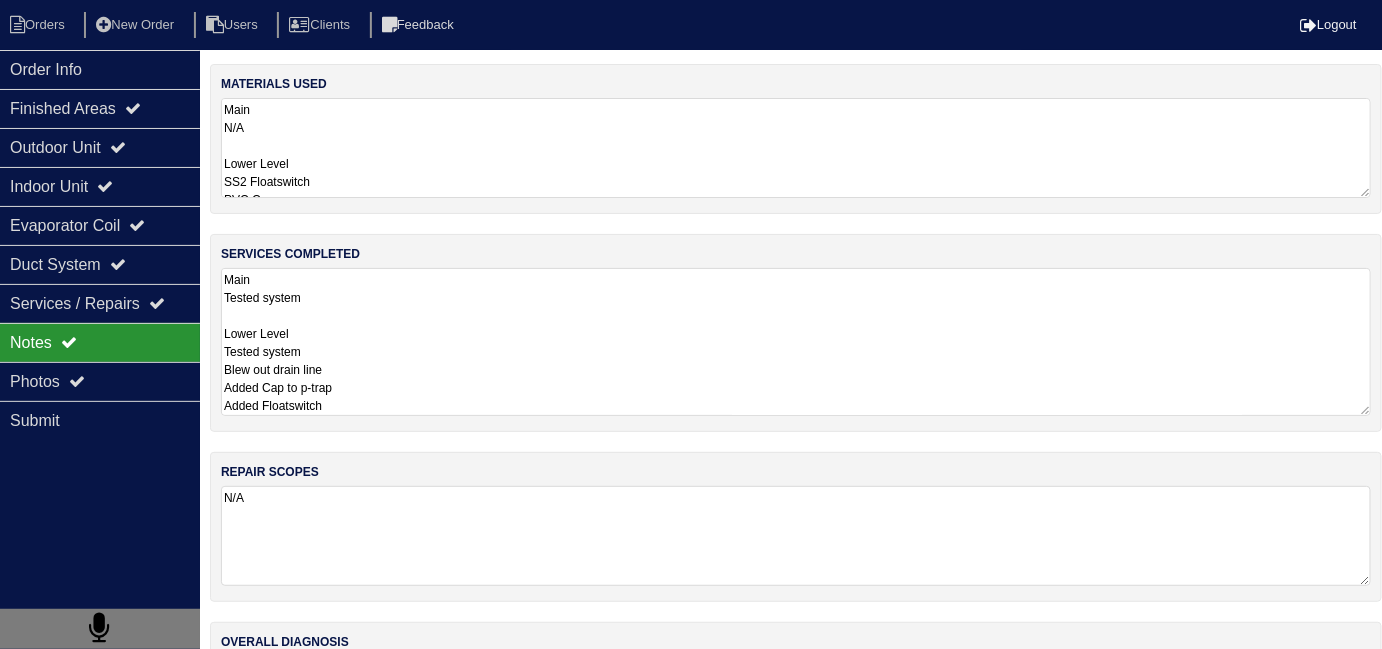 click on "Main
Tested system
Lower Level
Tested system
Blew out drain line
Added Cap to p-trap
Added Floatswitch" at bounding box center [796, 342] 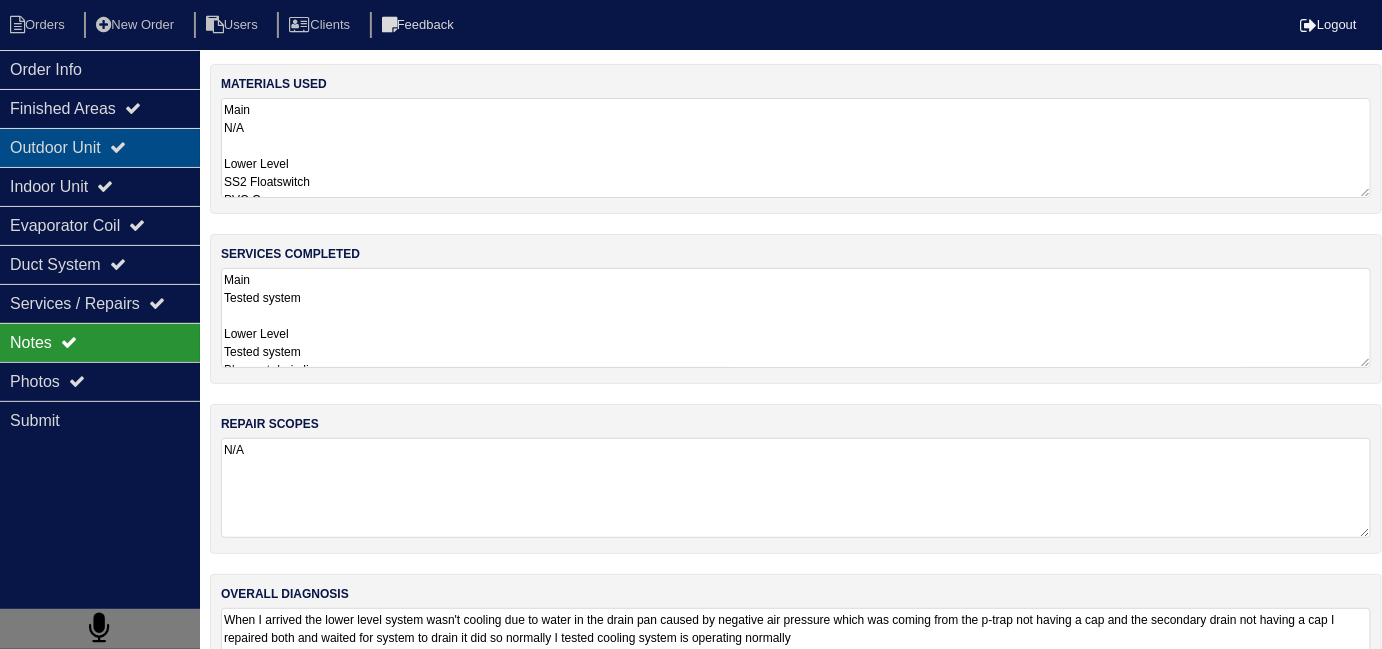 click at bounding box center (0, 0) 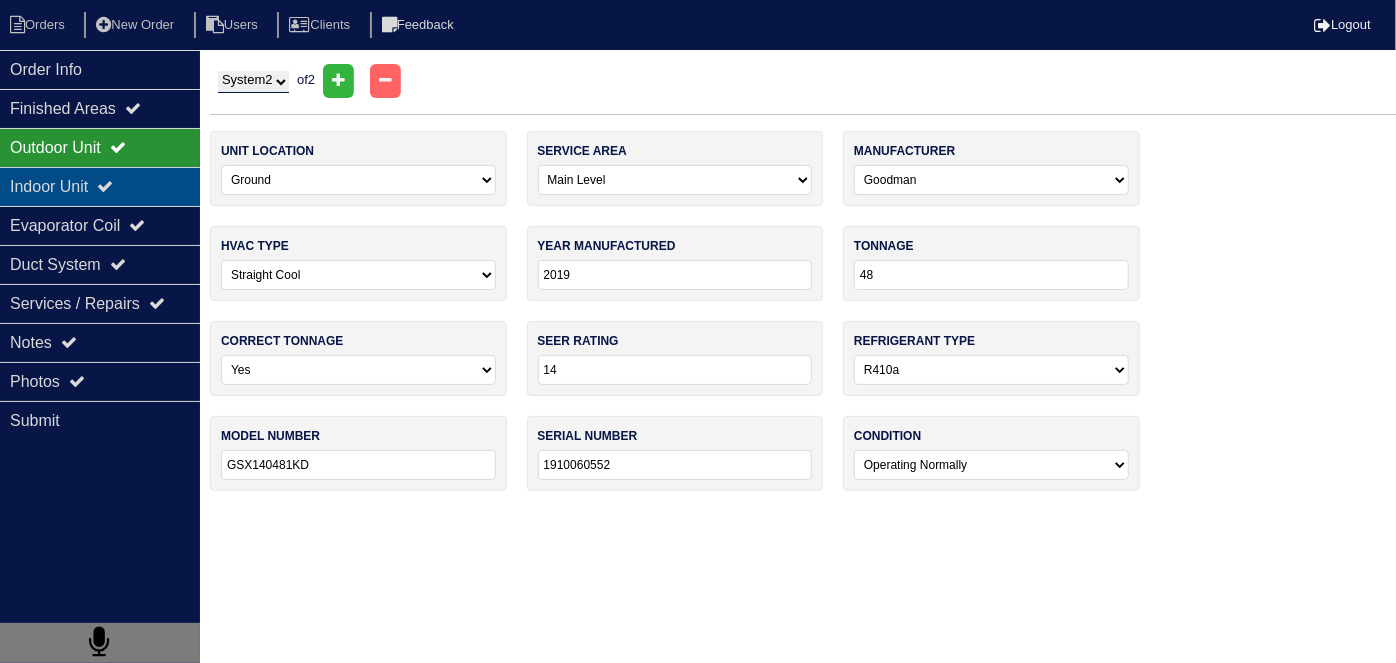 click on "Indoor Unit" at bounding box center [100, 186] 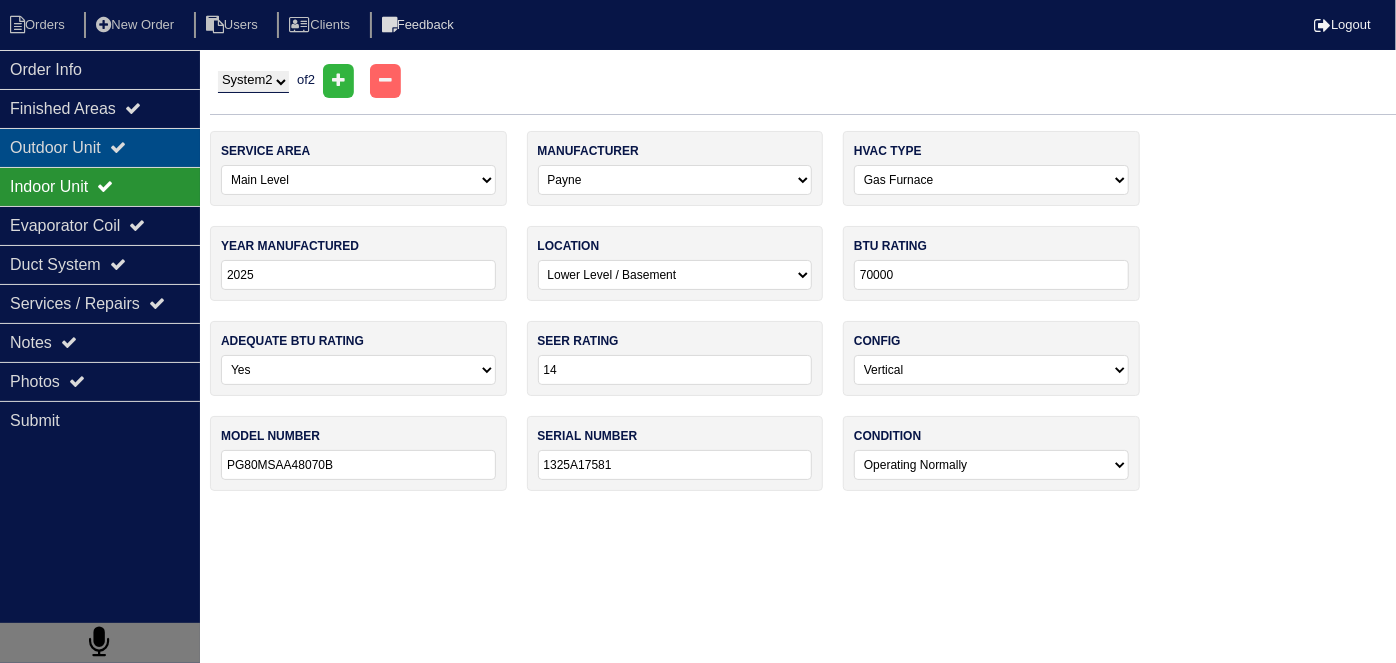 click on "Outdoor Unit" at bounding box center [100, 147] 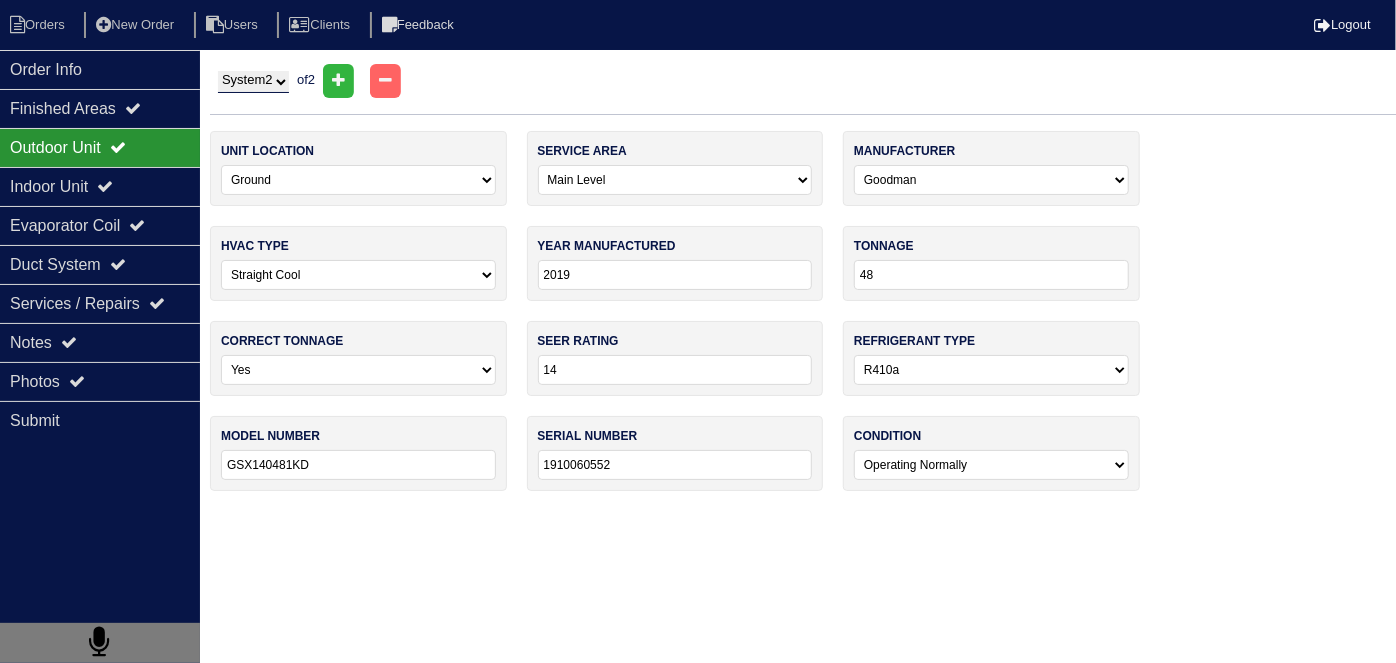 click on "System  1 System  2" at bounding box center [253, 82] 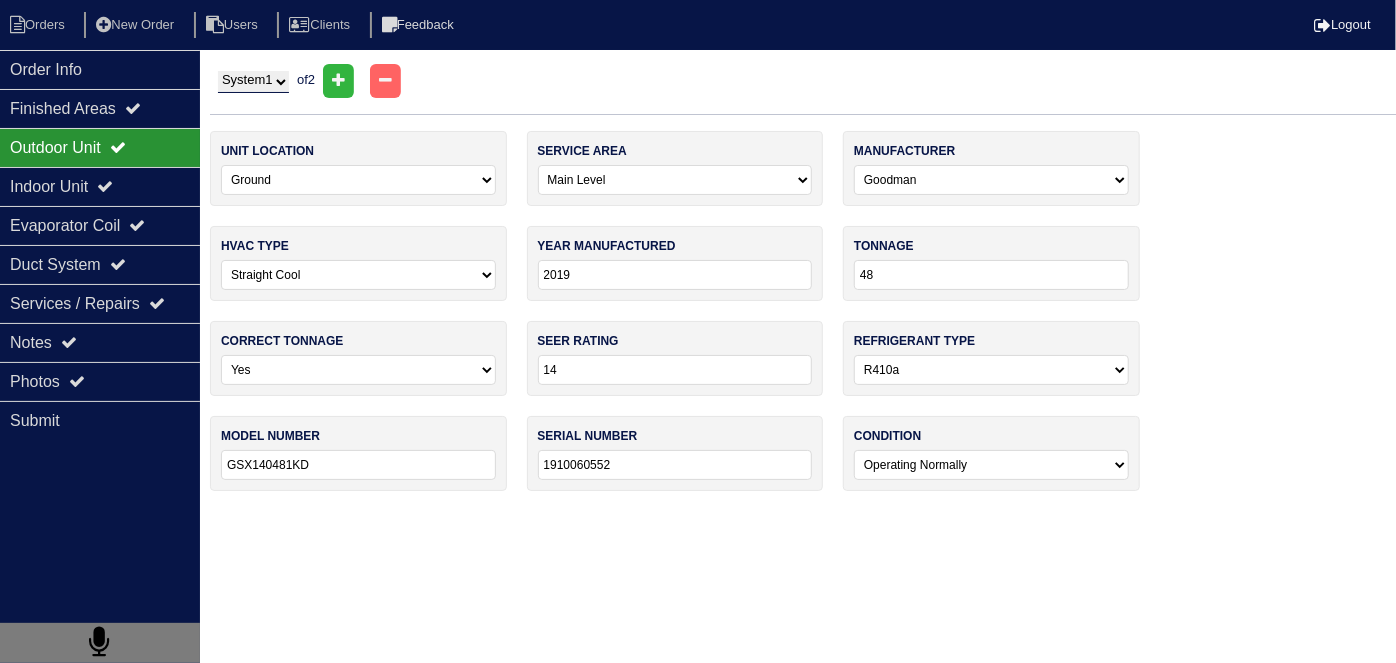 click on "System  1 System  2" at bounding box center (253, 82) 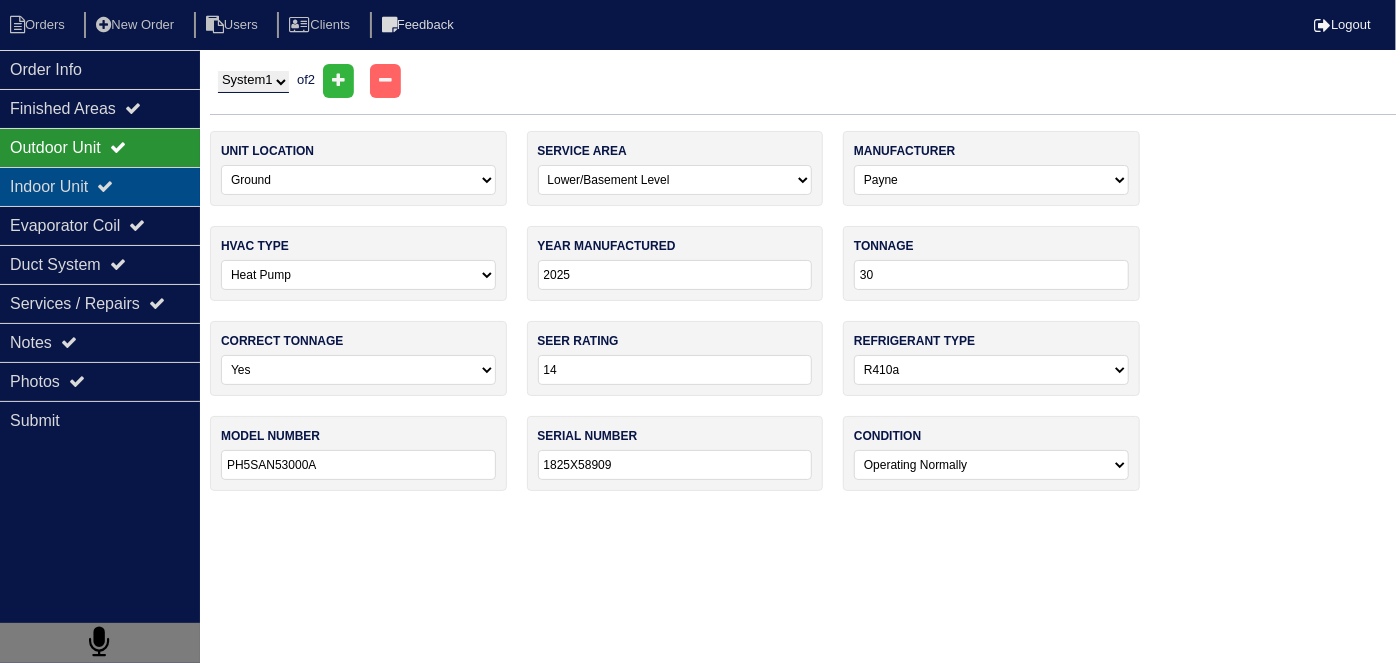 click on "Indoor Unit" at bounding box center (100, 186) 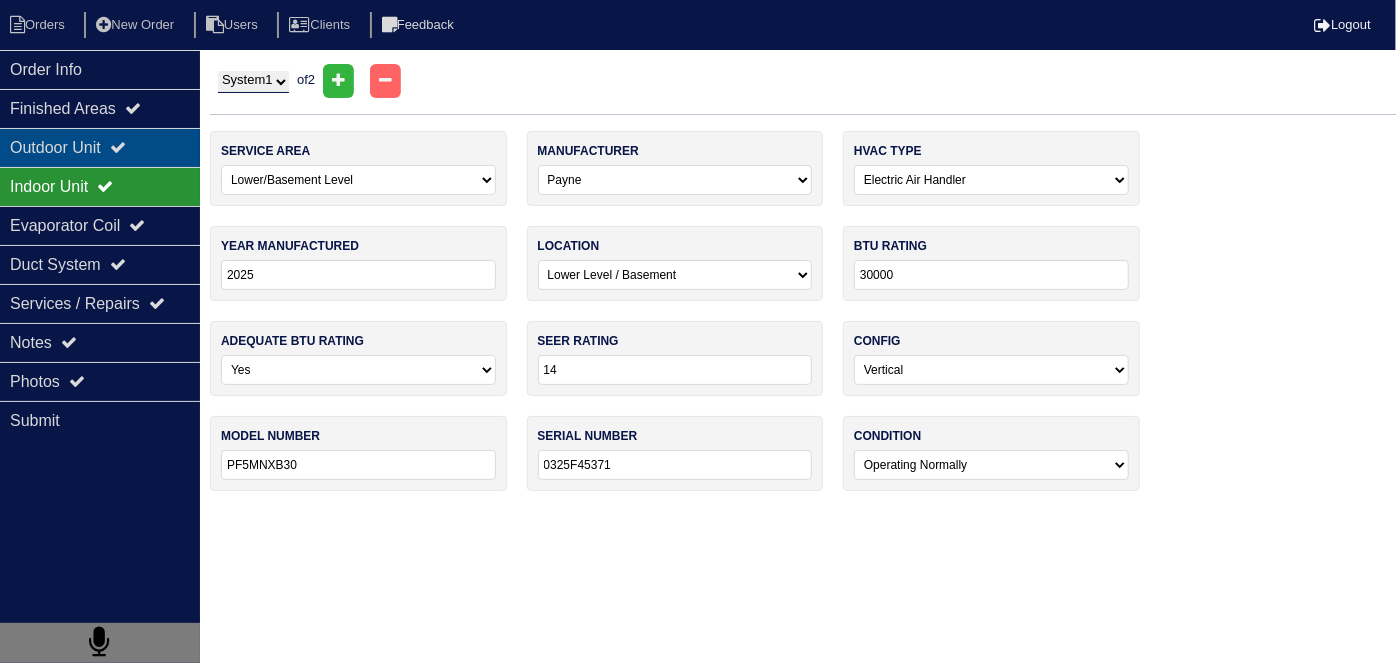 click on "Outdoor Unit" at bounding box center [100, 147] 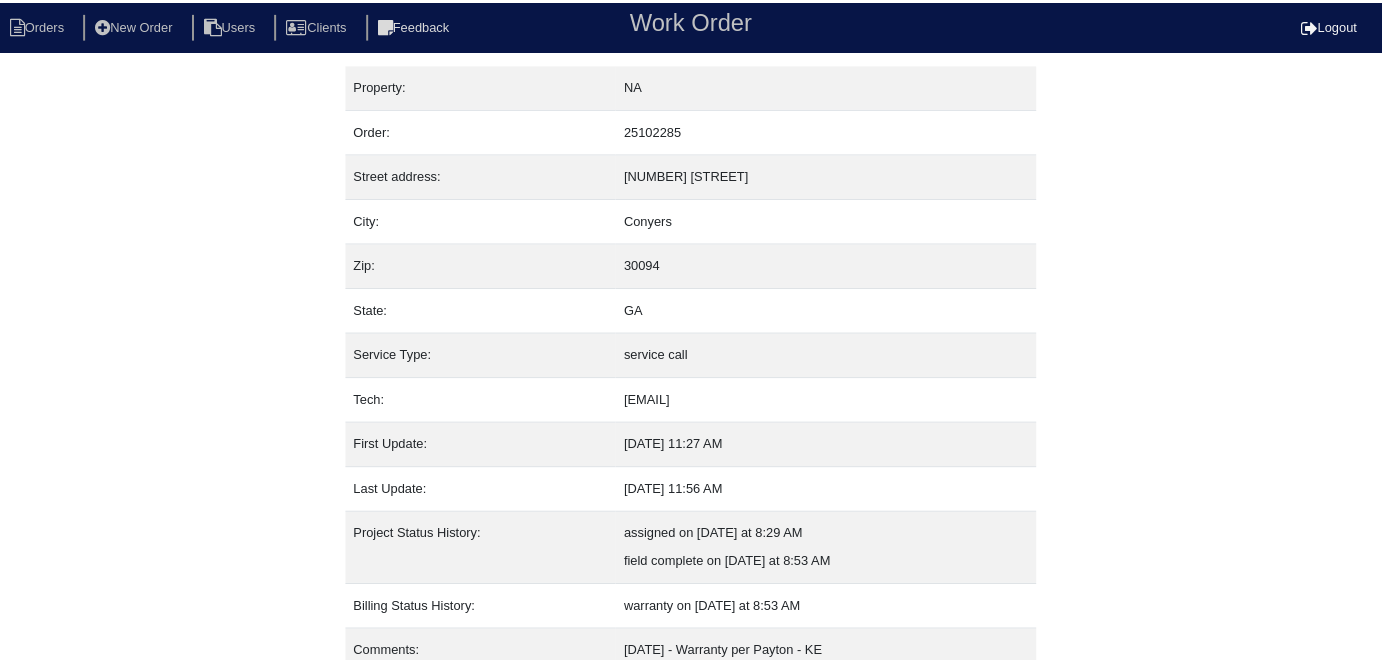 scroll, scrollTop: 77, scrollLeft: 0, axis: vertical 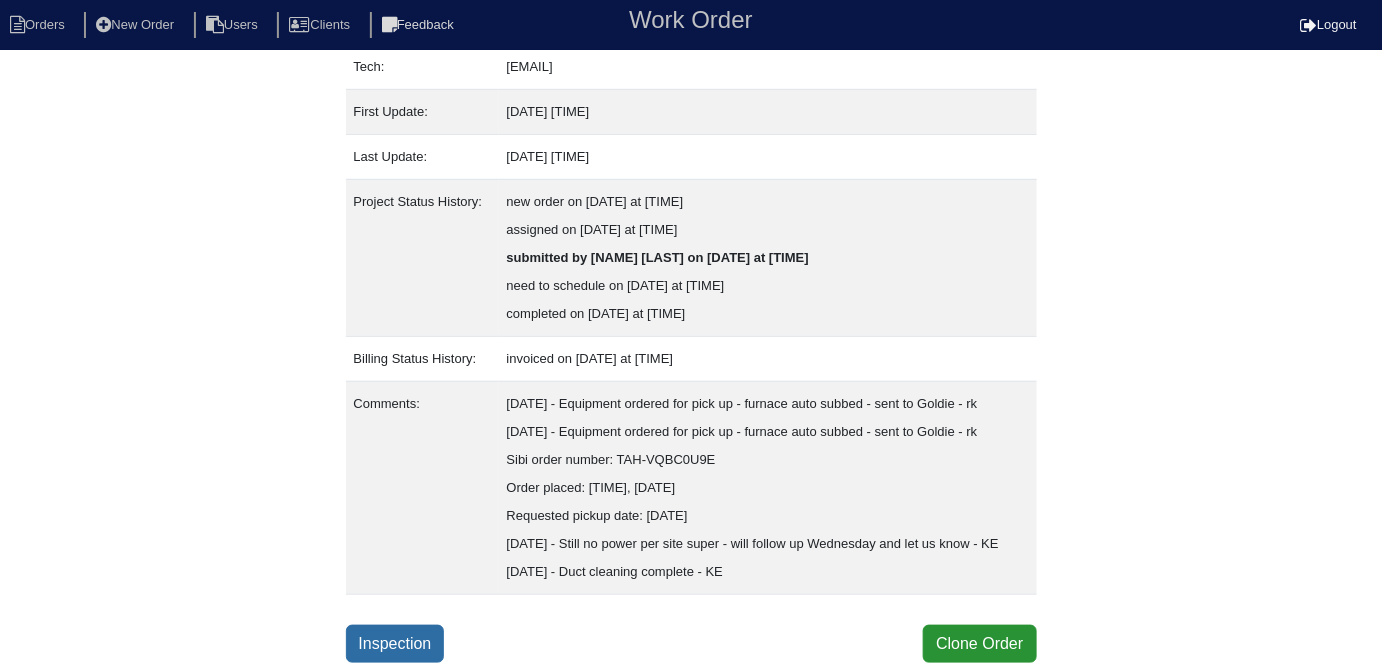 click on "Inspection" at bounding box center (395, 644) 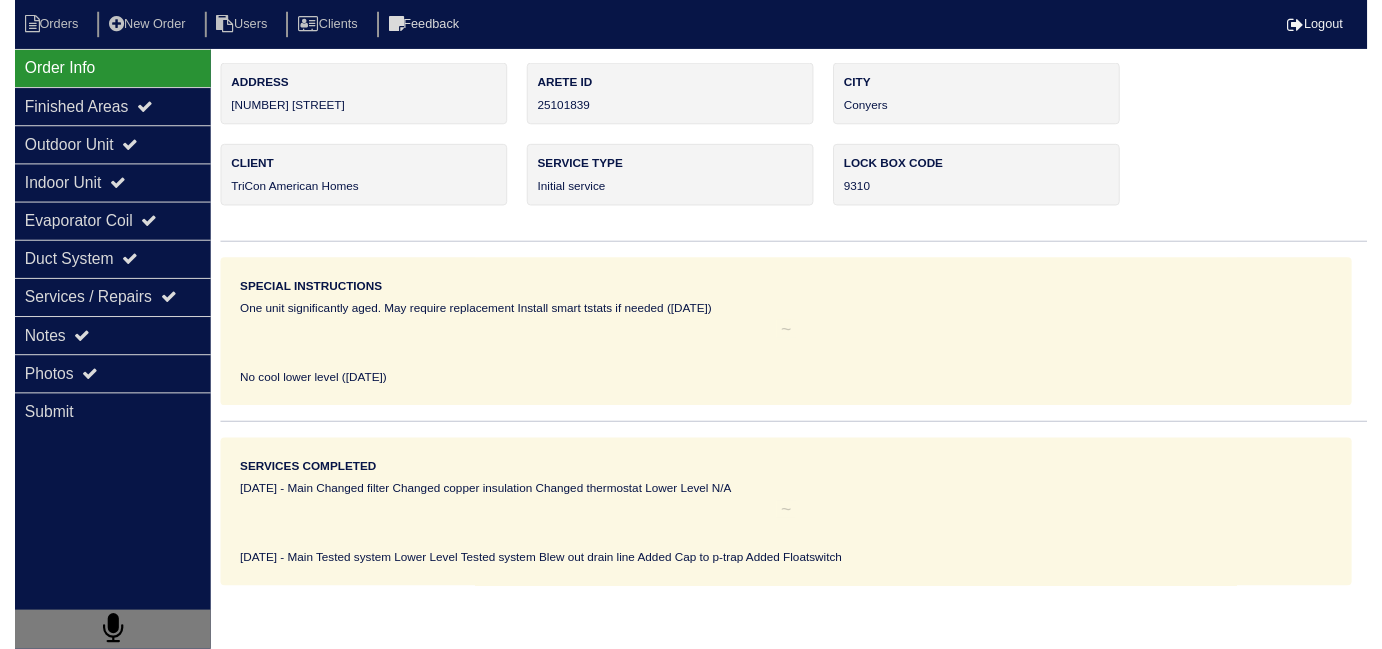 scroll, scrollTop: 0, scrollLeft: 0, axis: both 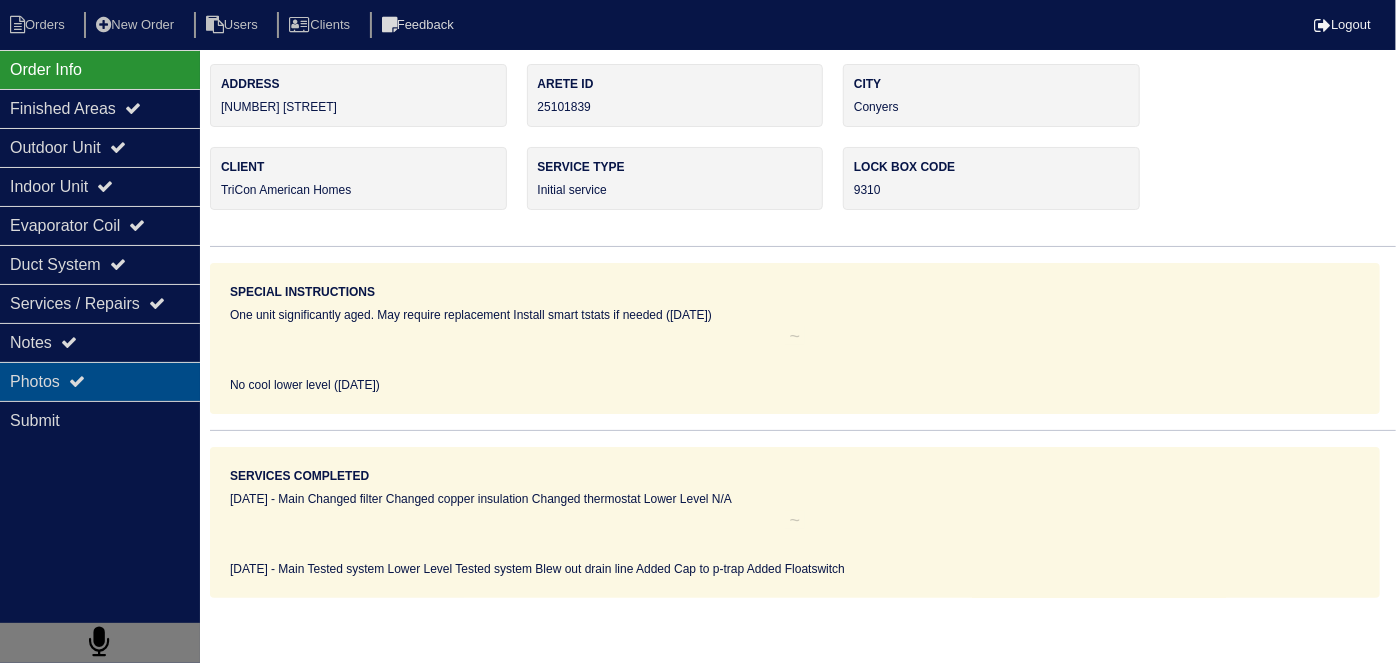 click on "Photos" at bounding box center [100, 381] 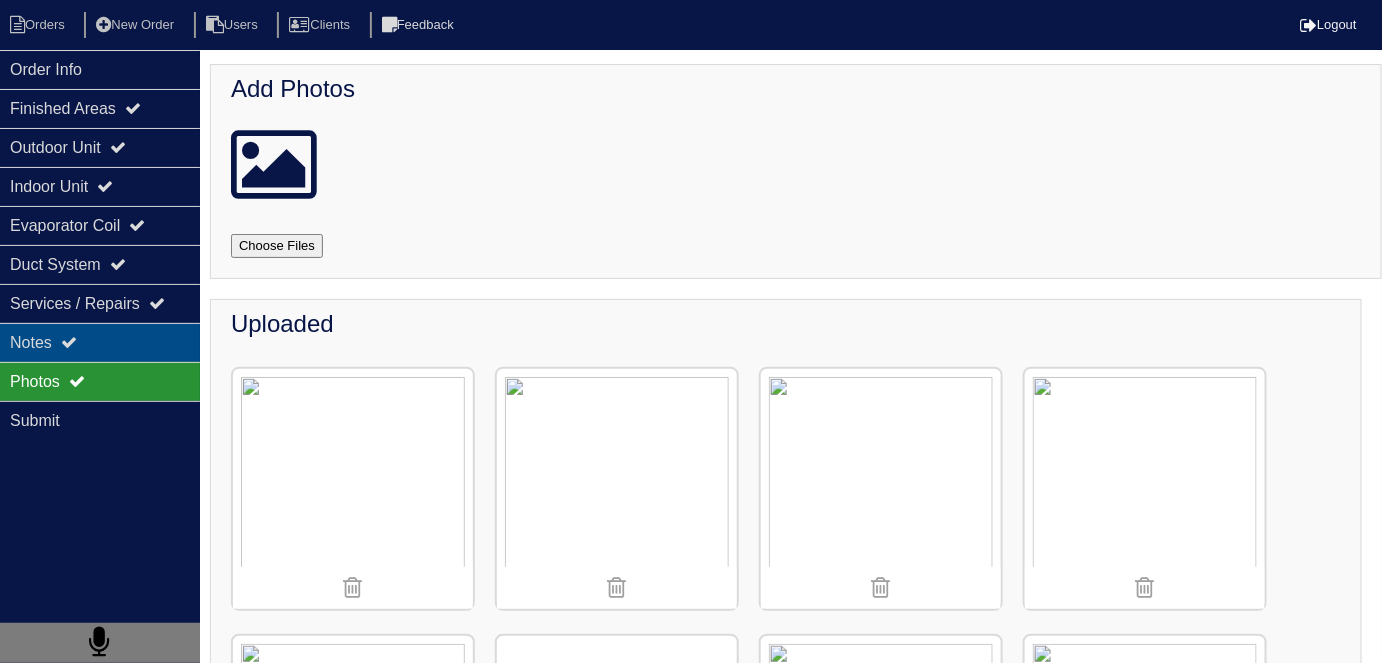 click on "Notes" at bounding box center (100, 342) 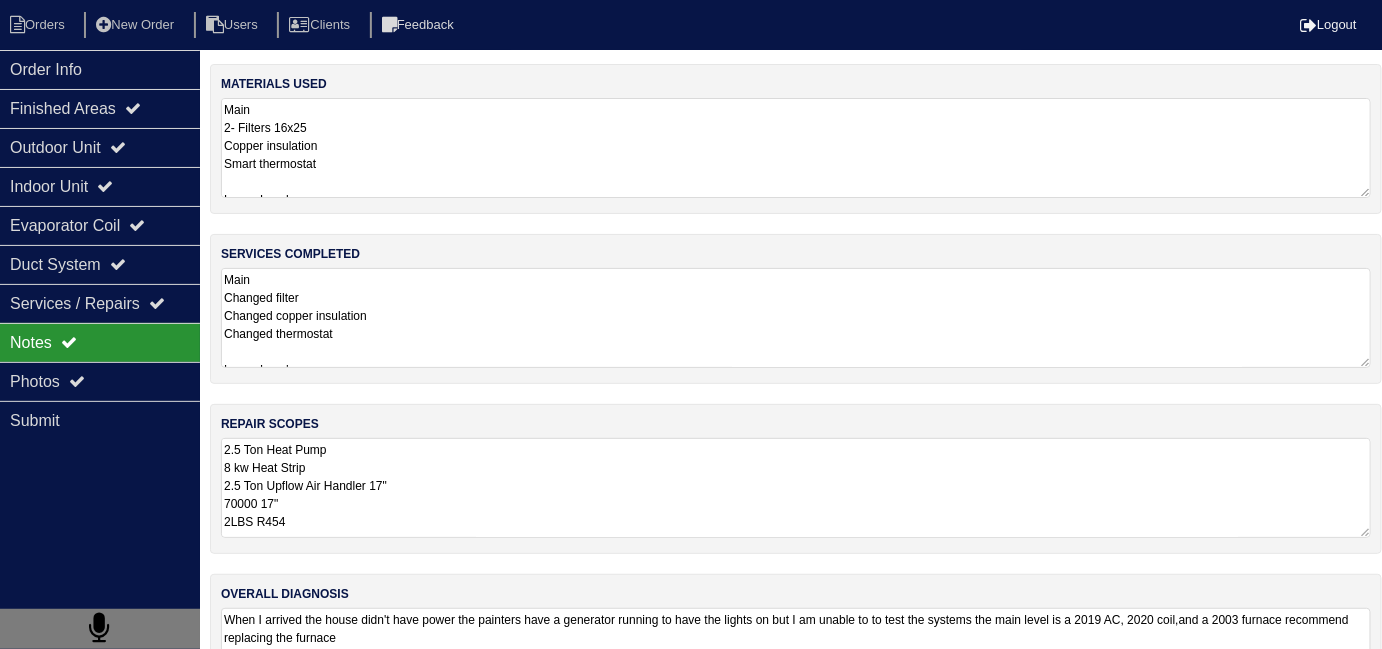 click on "2.5 Ton Heat Pump
8 kw Heat Strip
2.5 Ton Upflow Air Handler 17"
70000 17"
2LBS R454
2- Pan No hole
2- 36x36 Pad
2- Aquaguard Floatswitch
SS2 Floatswitch
Air Handler Return Plenum 17"
16x25 Filter Rack
4- Filters
4" Single Wall 90
P-Trap
3/4 PVC Male
3/4 PVC Cap
3/4 Copper Lineset Insulation
Lineset Cover
Condensate pump
Smart tstat" at bounding box center (796, 488) 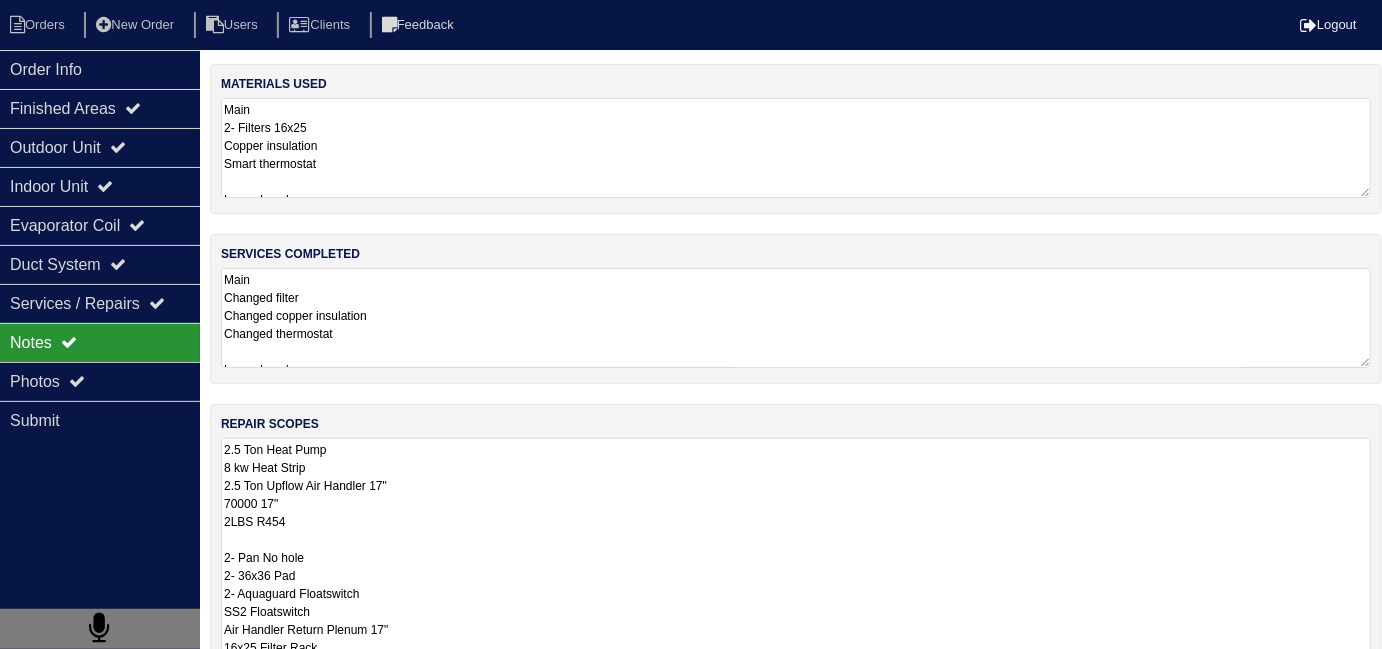 scroll, scrollTop: 1, scrollLeft: 0, axis: vertical 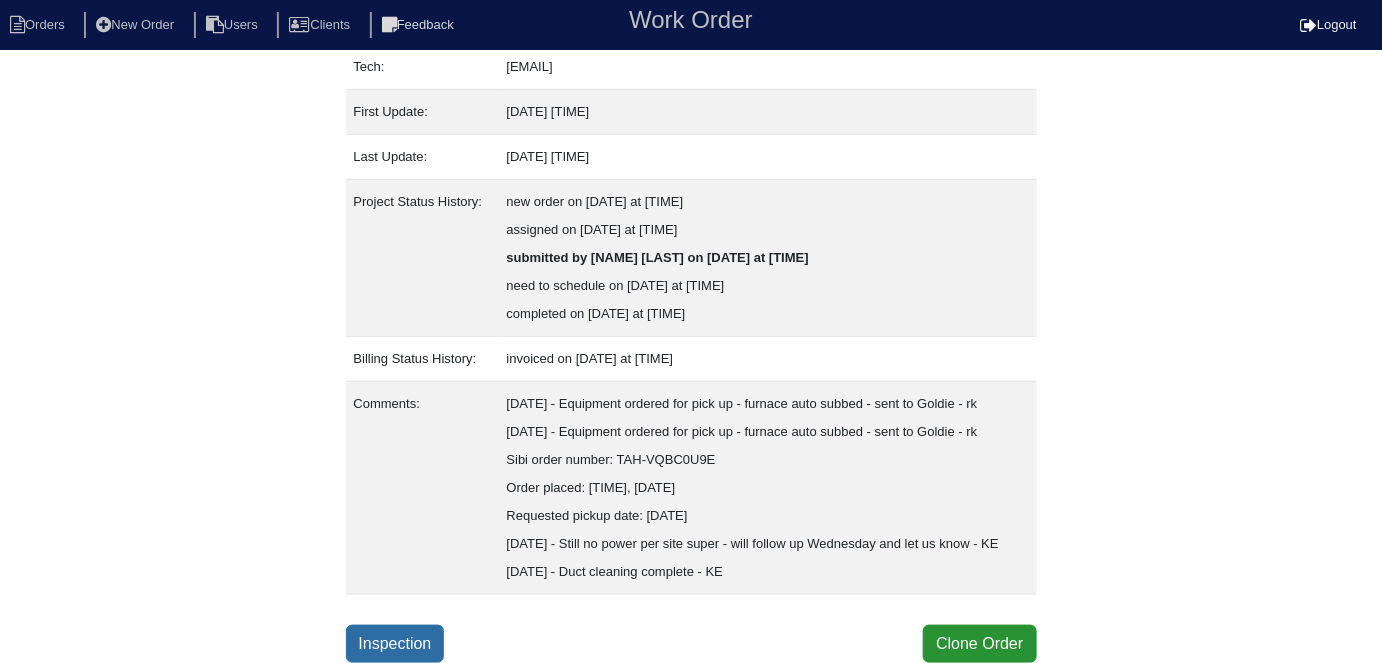 click on "Inspection" at bounding box center [395, 644] 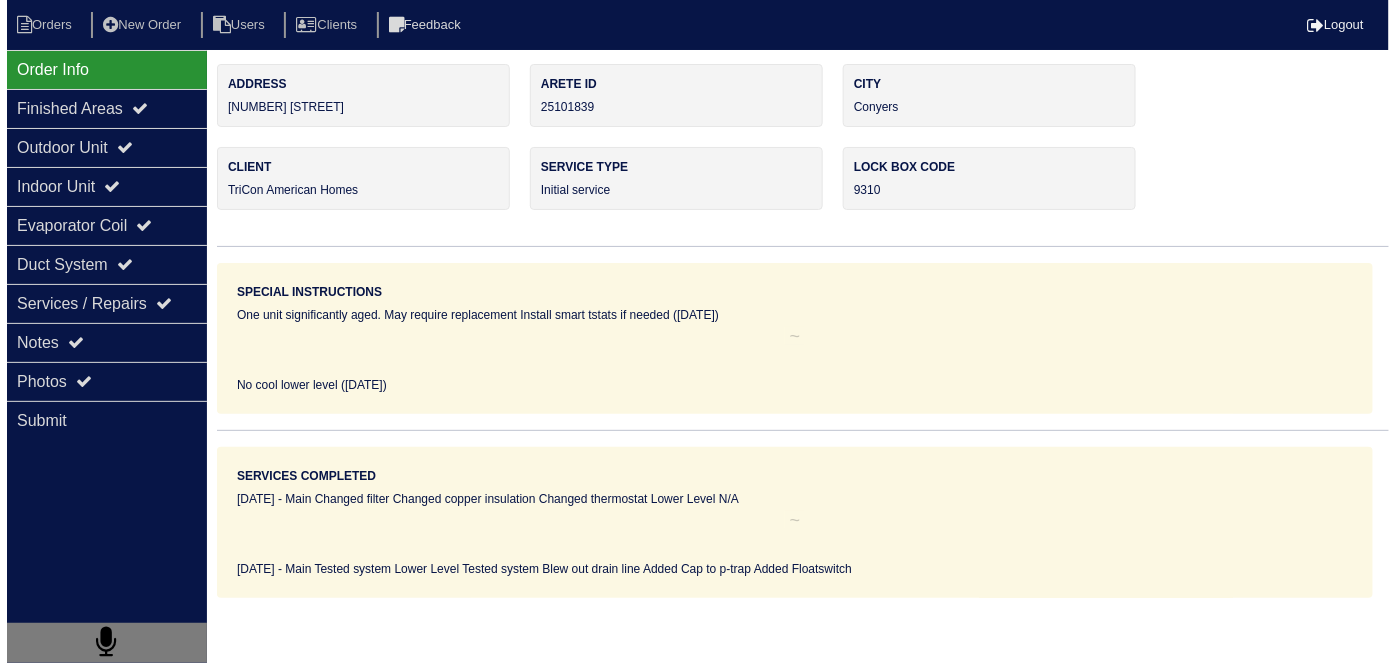 scroll, scrollTop: 0, scrollLeft: 0, axis: both 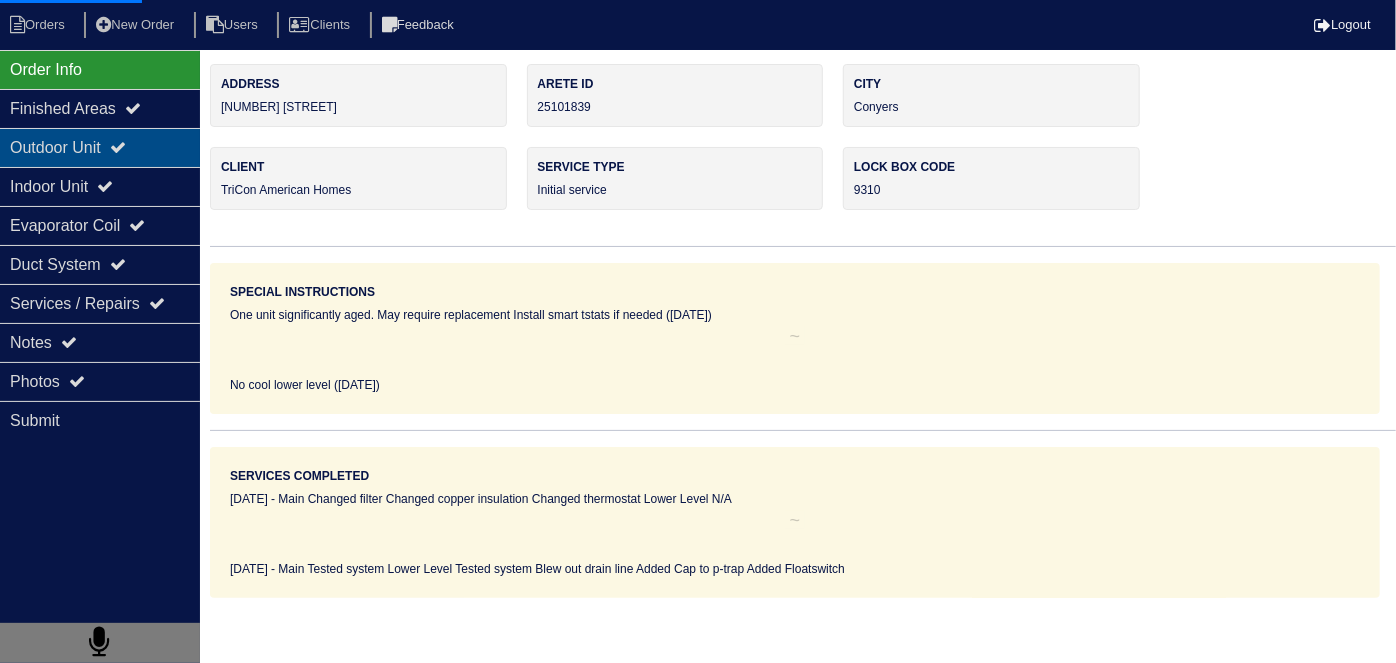 click on "Outdoor Unit" at bounding box center (100, 147) 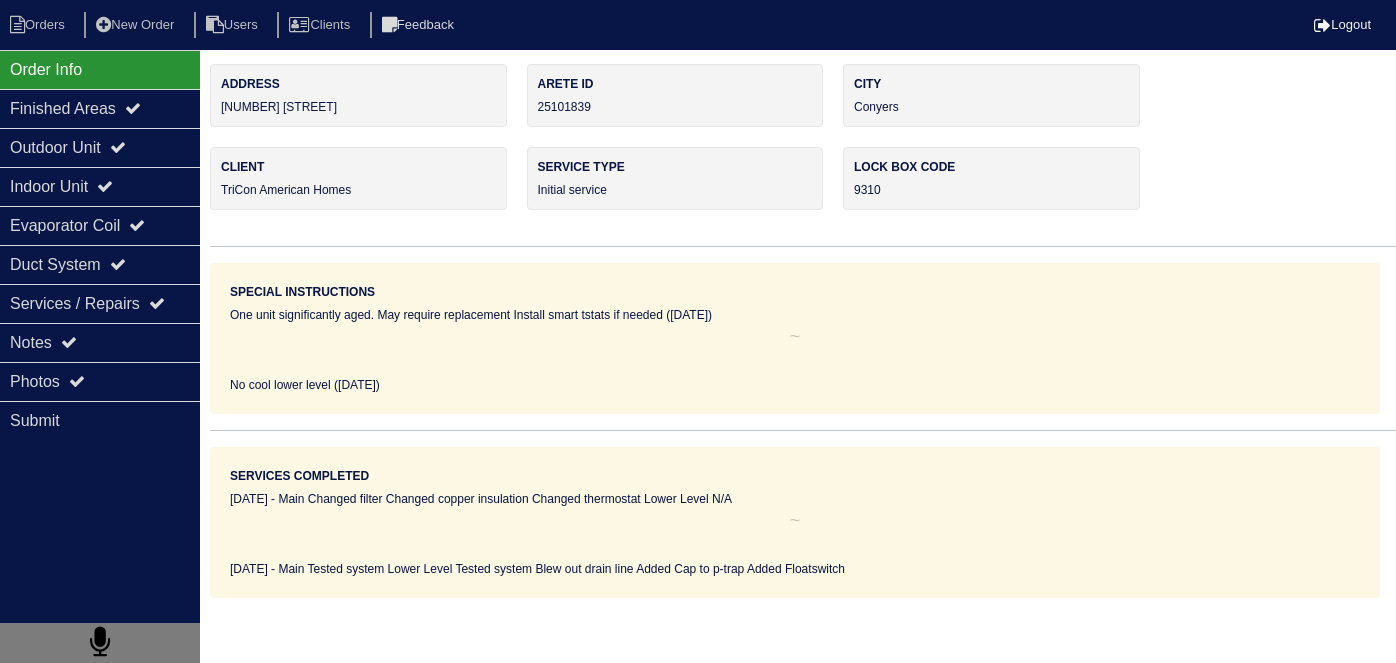 scroll, scrollTop: 0, scrollLeft: 0, axis: both 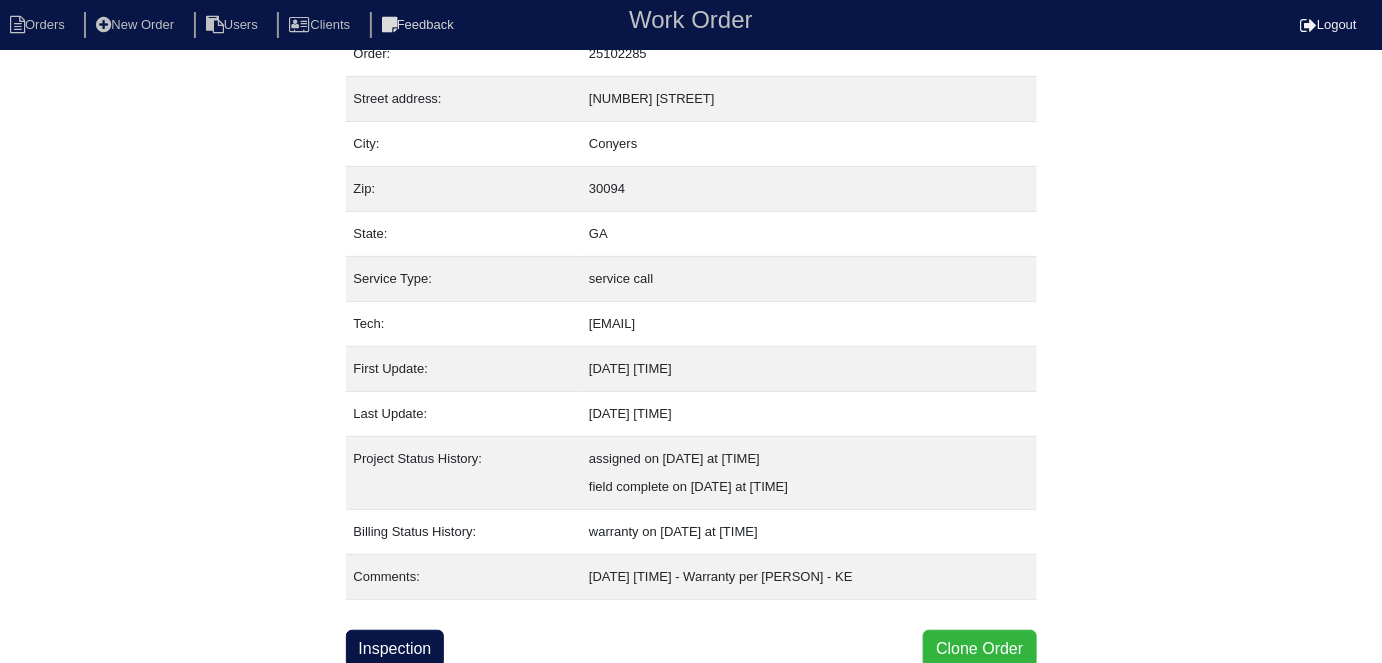 click on "Clone Order" at bounding box center [979, 649] 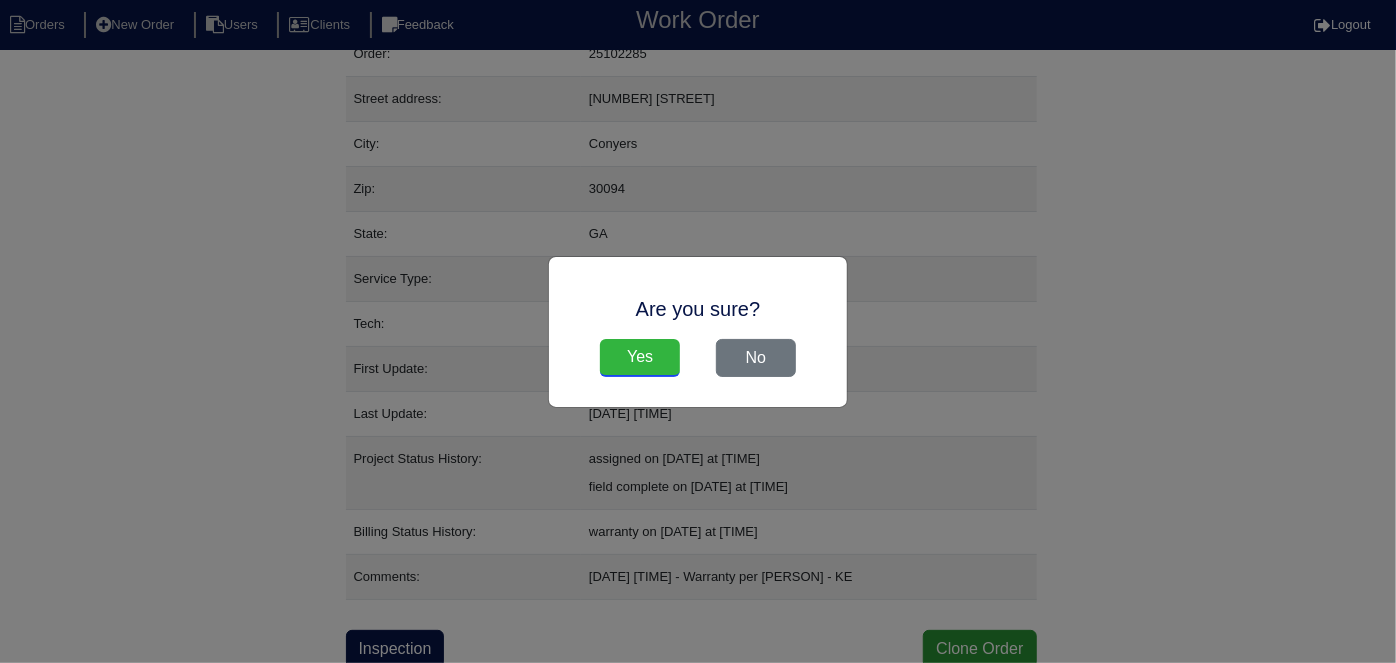 click on "Yes" at bounding box center (640, 358) 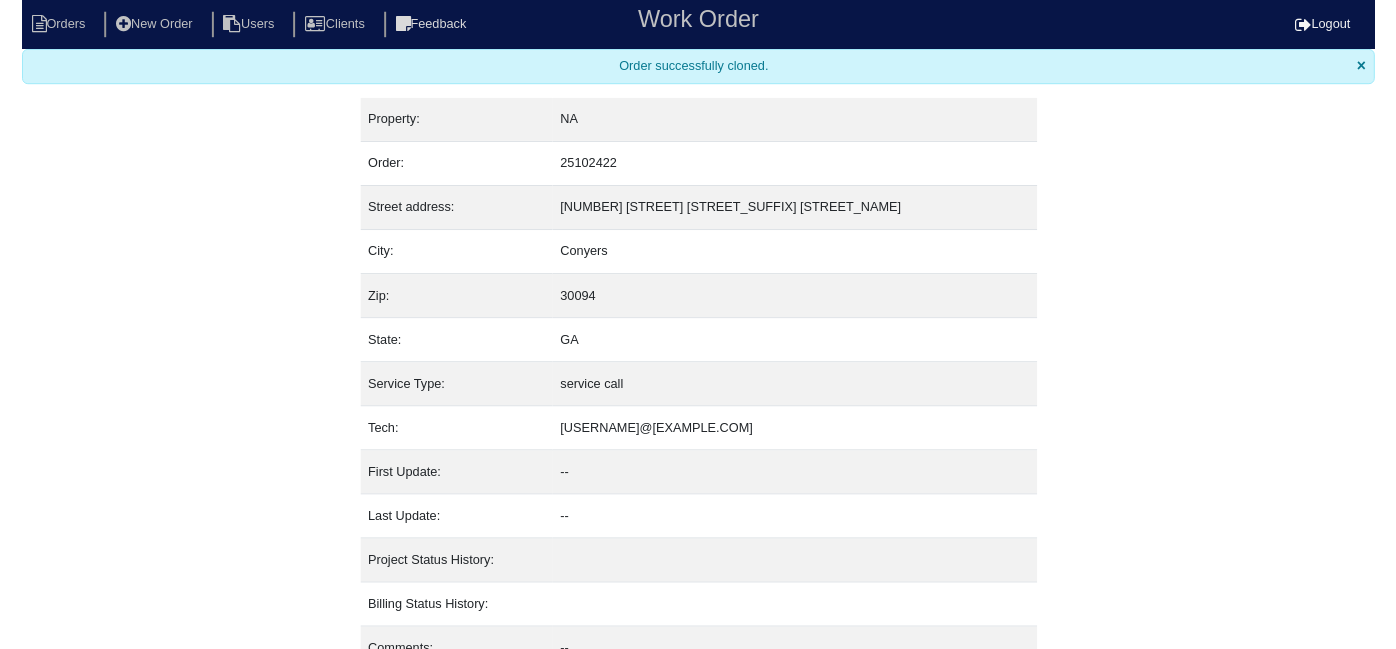 scroll, scrollTop: 0, scrollLeft: 0, axis: both 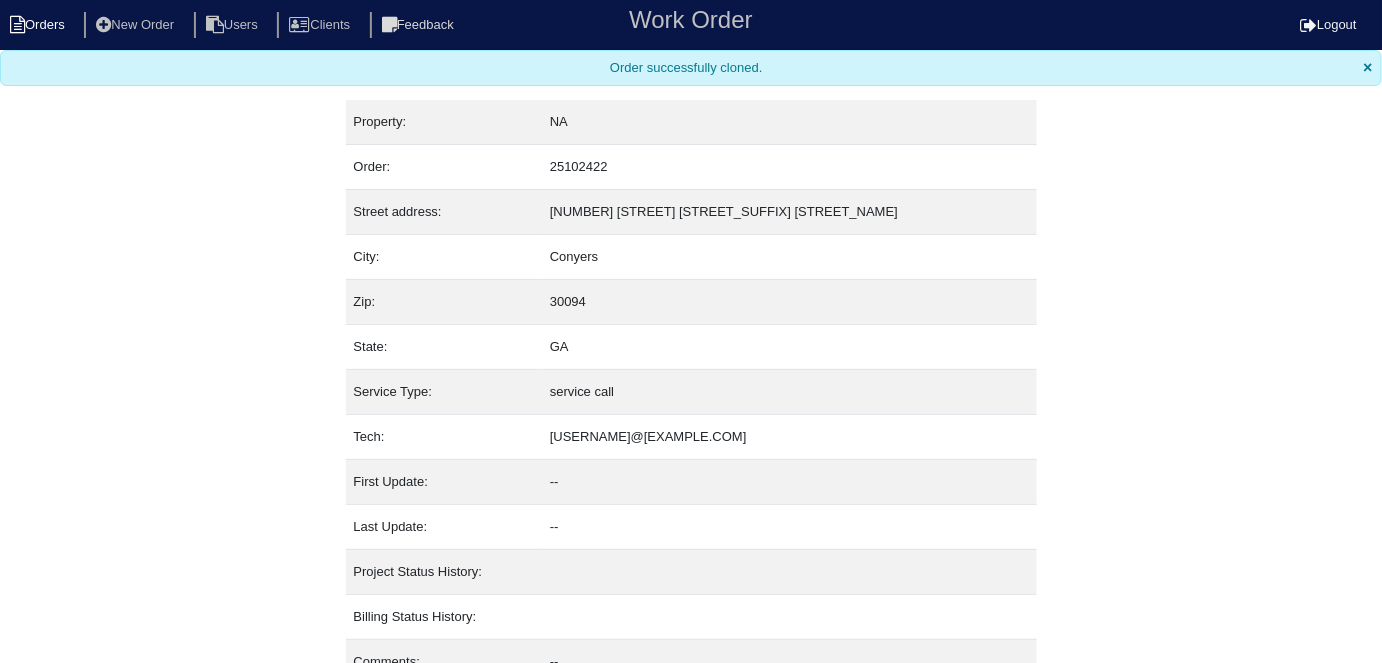 click on "Orders" at bounding box center (40, 25) 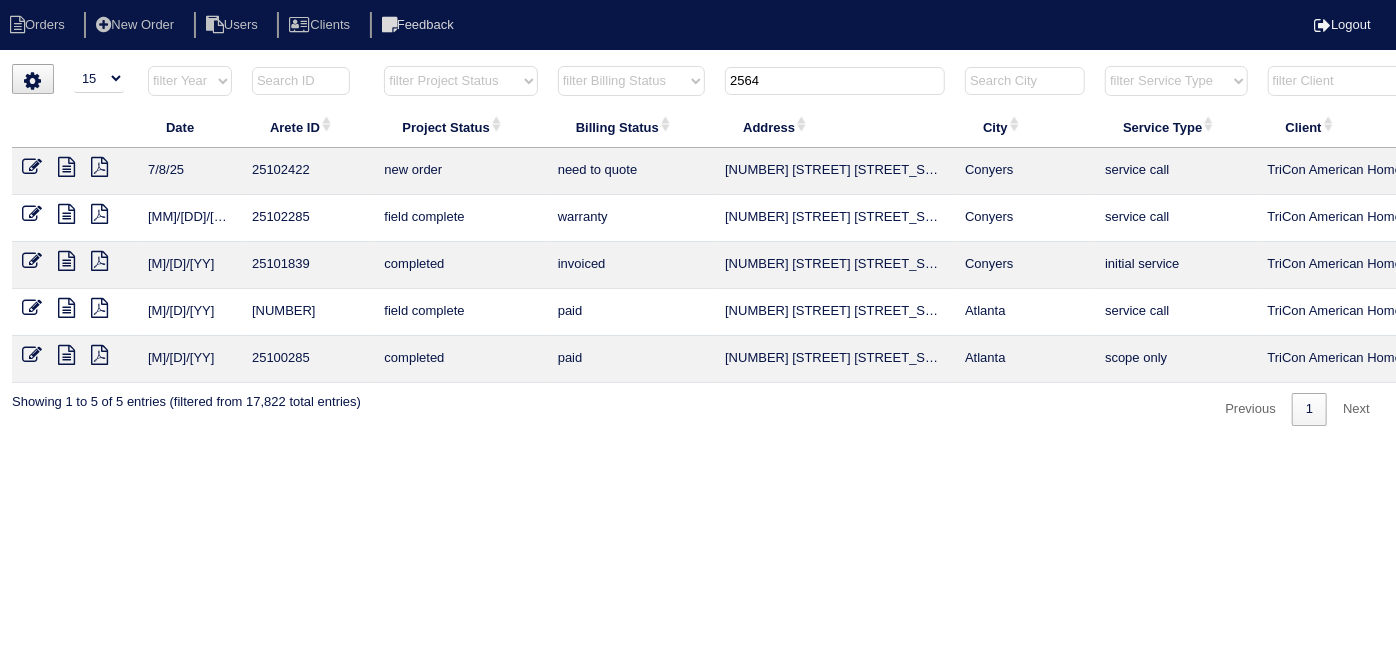 click at bounding box center [32, 167] 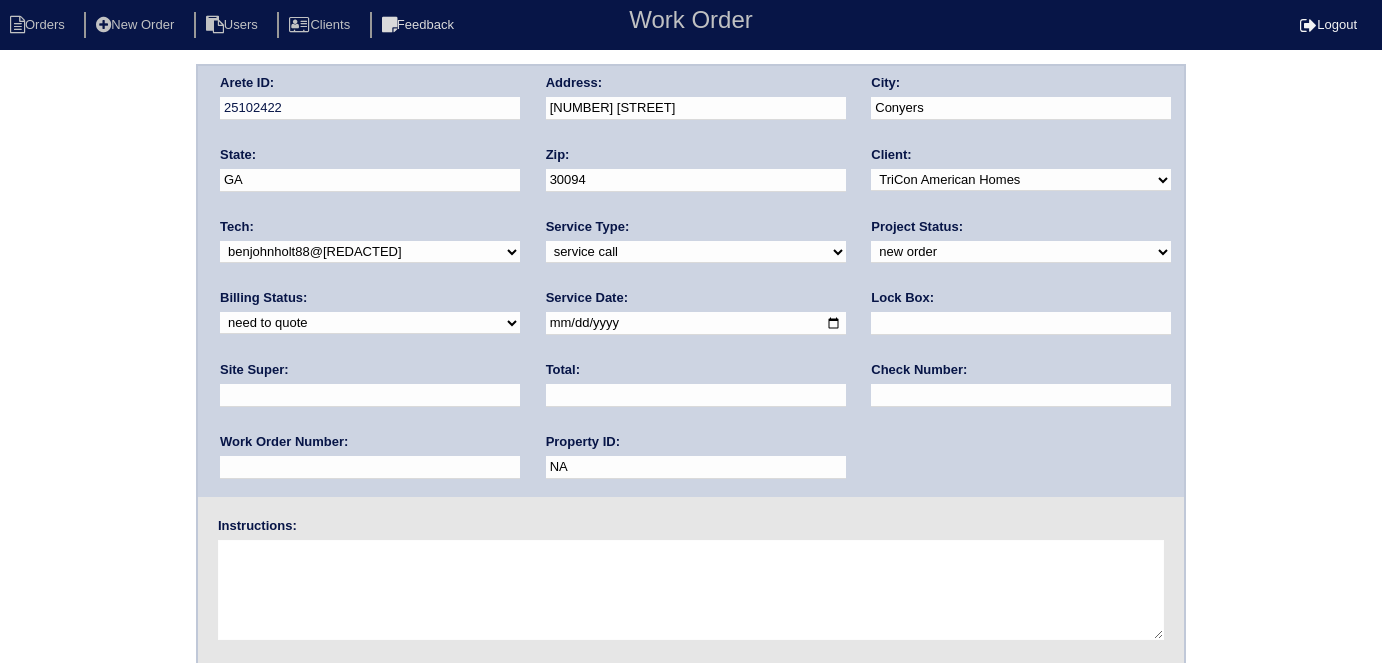 scroll, scrollTop: 0, scrollLeft: 0, axis: both 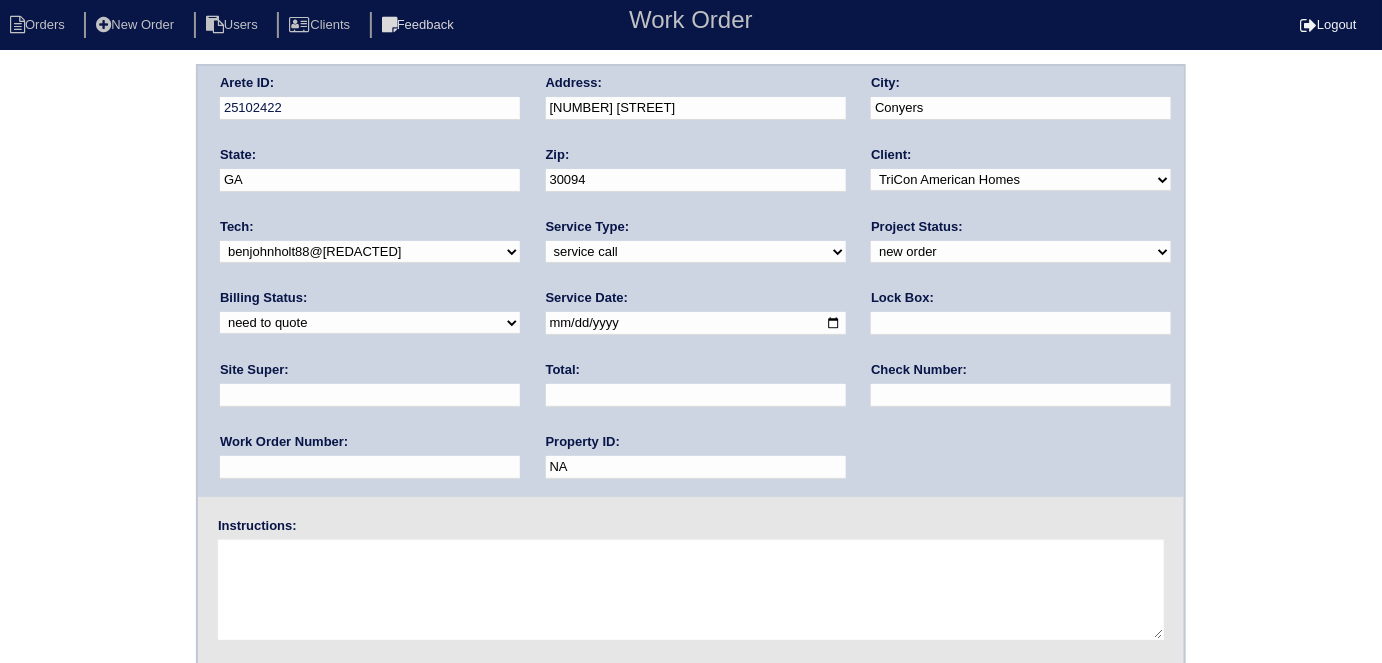 click at bounding box center [370, 395] 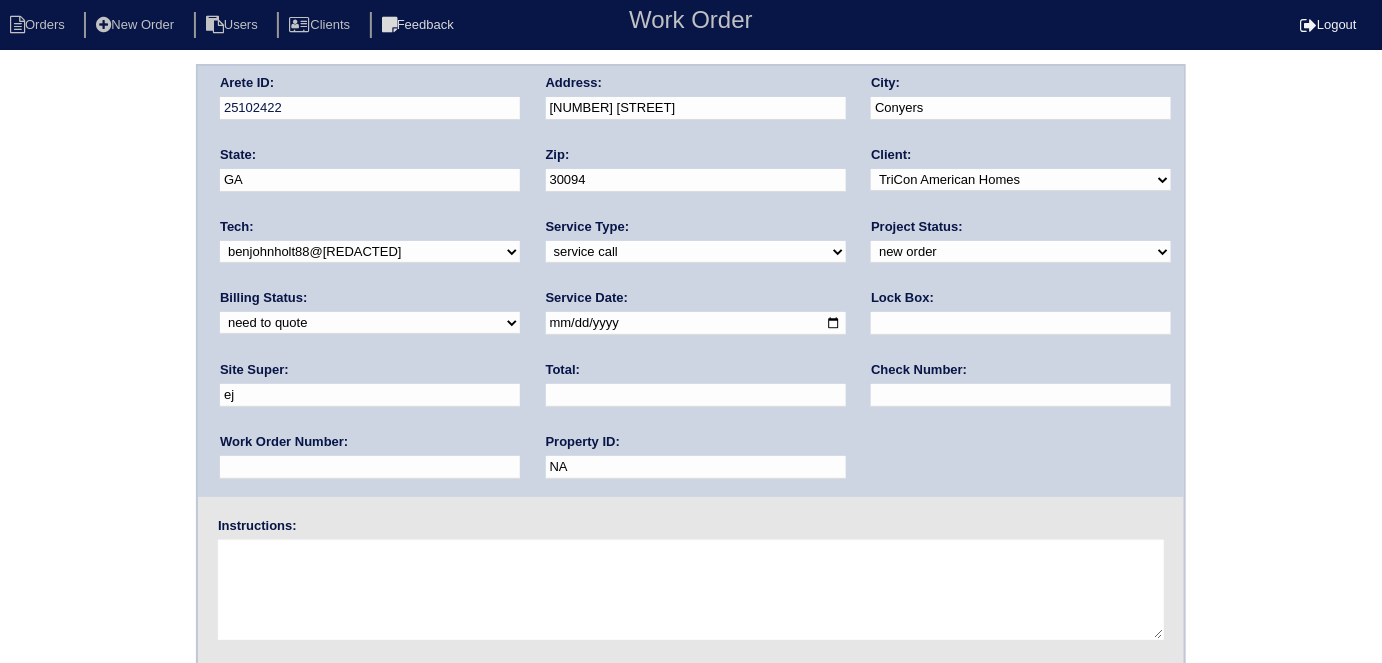 type on "[FIRST] [LAST]" 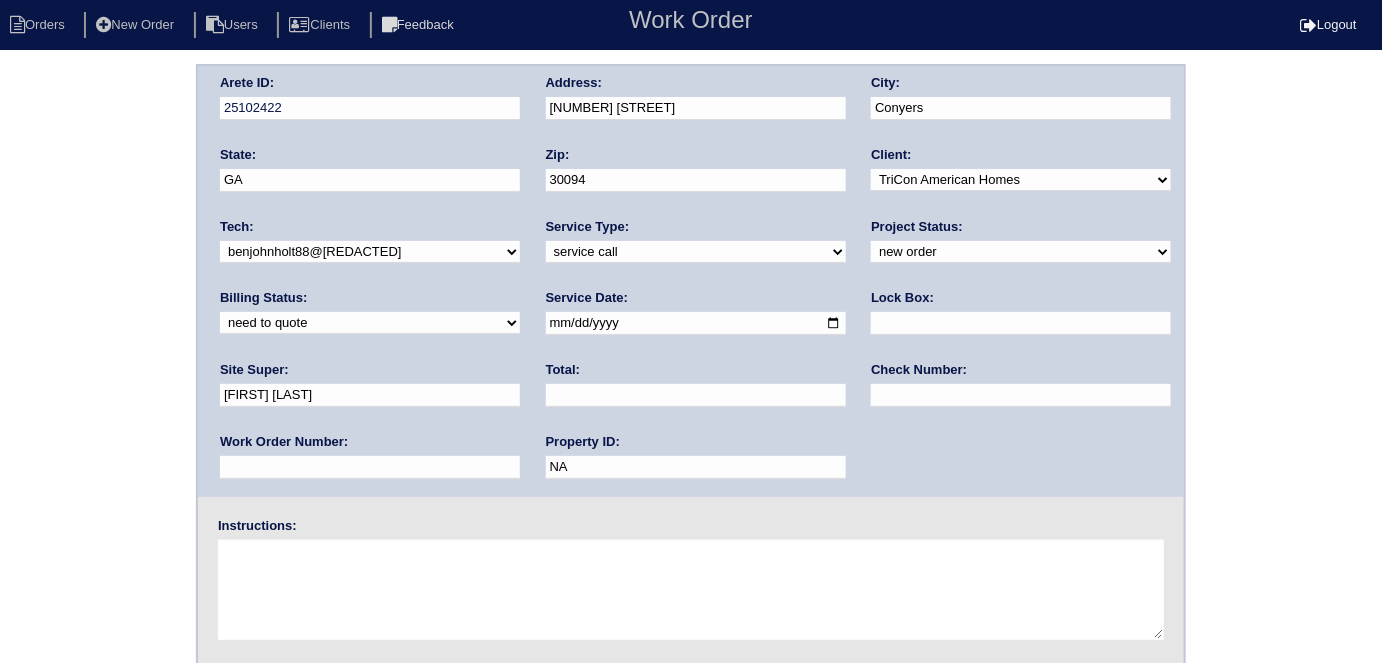 click at bounding box center (691, 590) 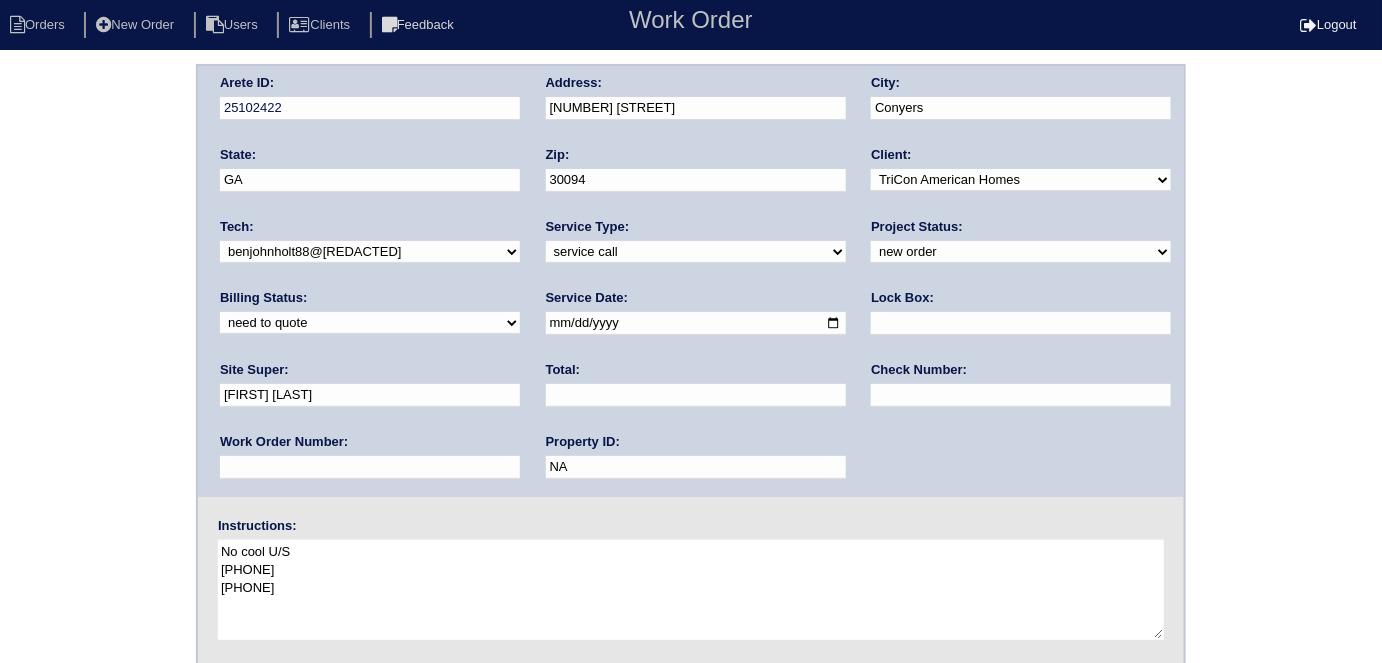 click on "No cool U/S
[PHONE]
[PHONE]" at bounding box center (691, 590) 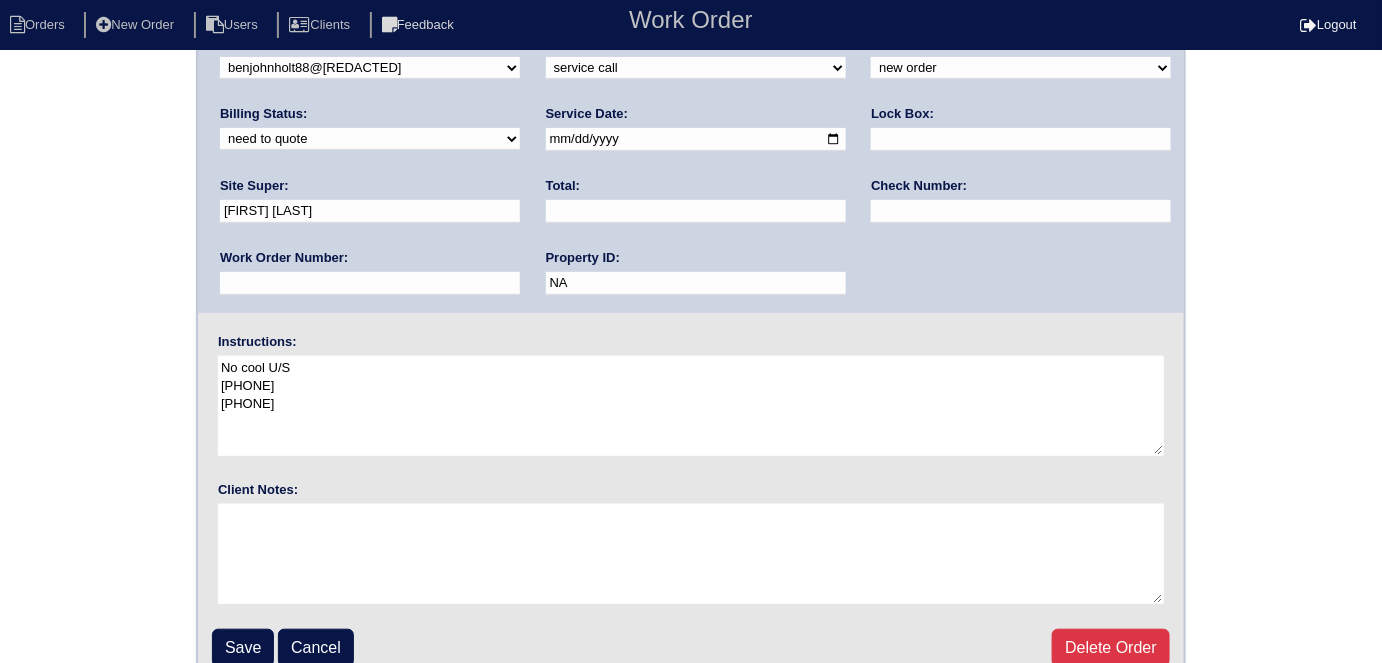 scroll, scrollTop: 205, scrollLeft: 0, axis: vertical 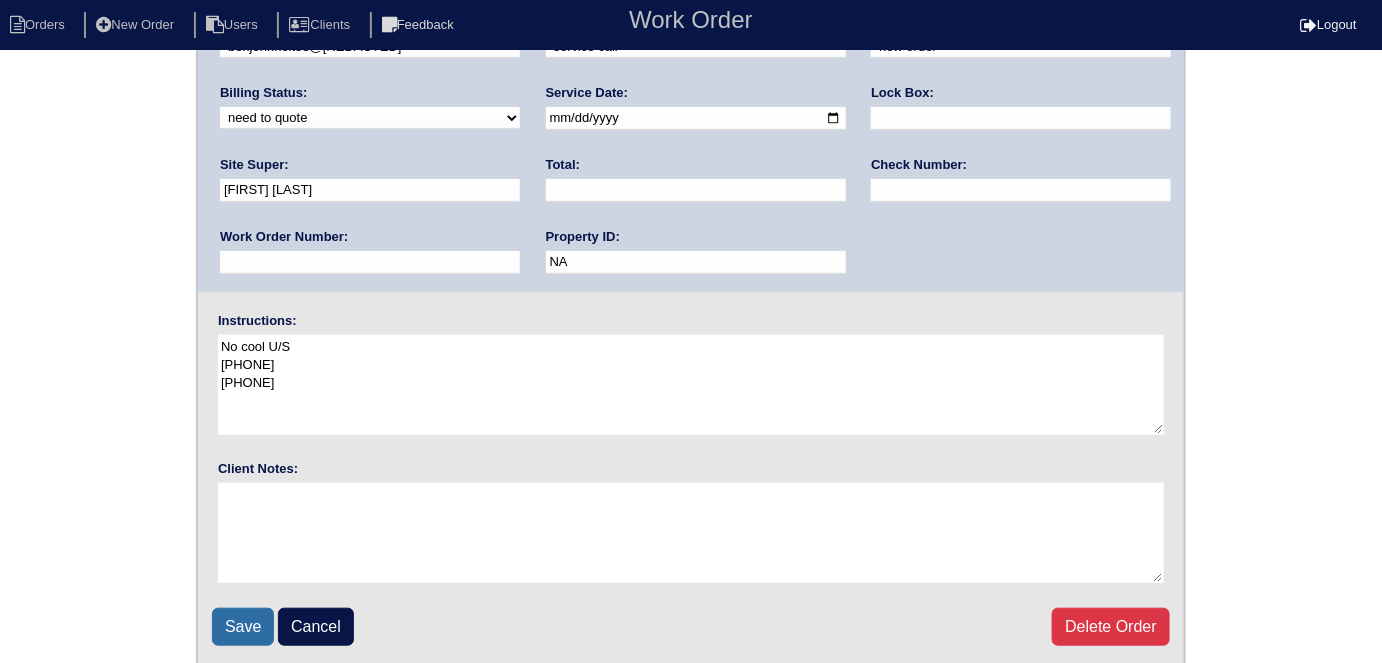 click on "Save" at bounding box center [243, 627] 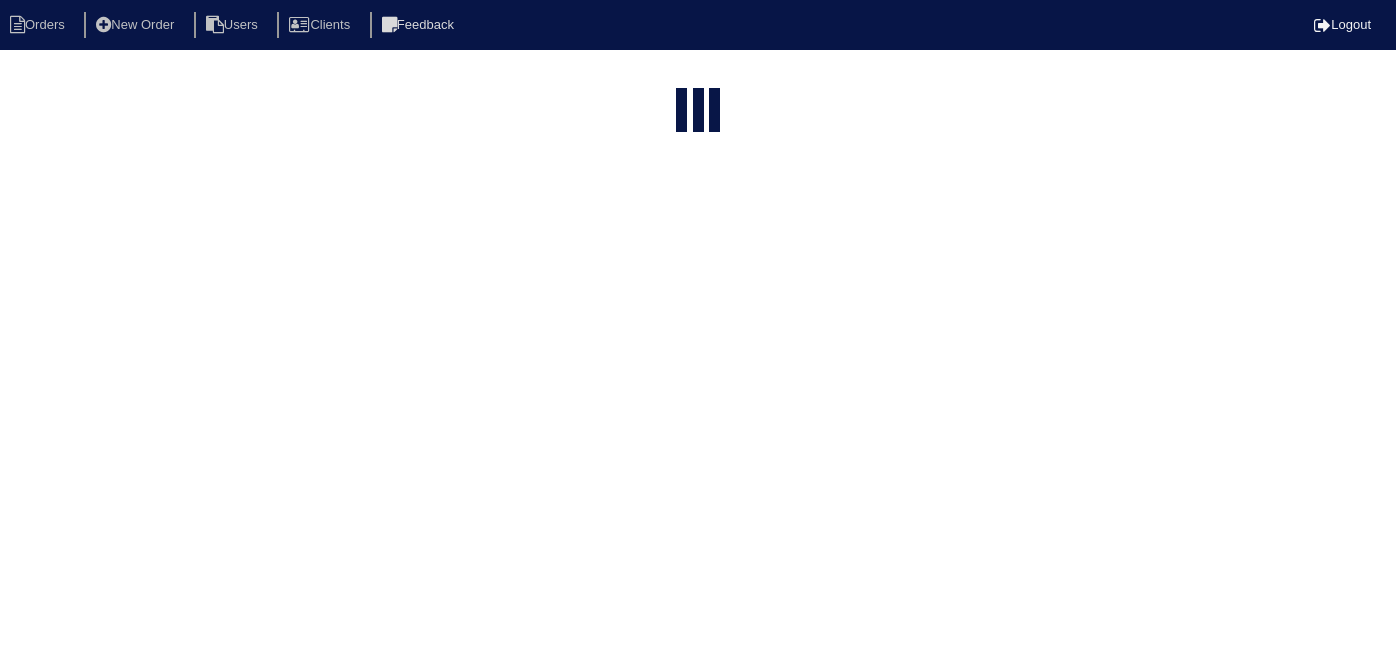 scroll, scrollTop: 0, scrollLeft: 0, axis: both 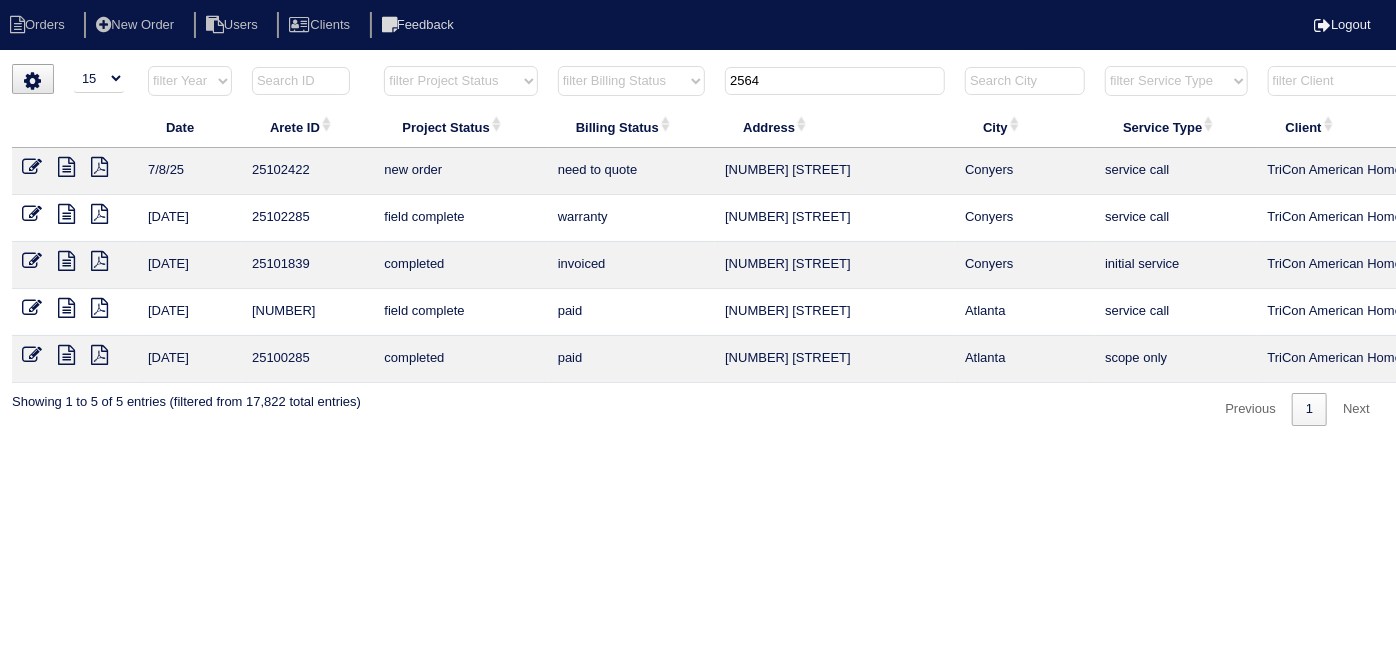 drag, startPoint x: 779, startPoint y: 85, endPoint x: 393, endPoint y: 5, distance: 394.203 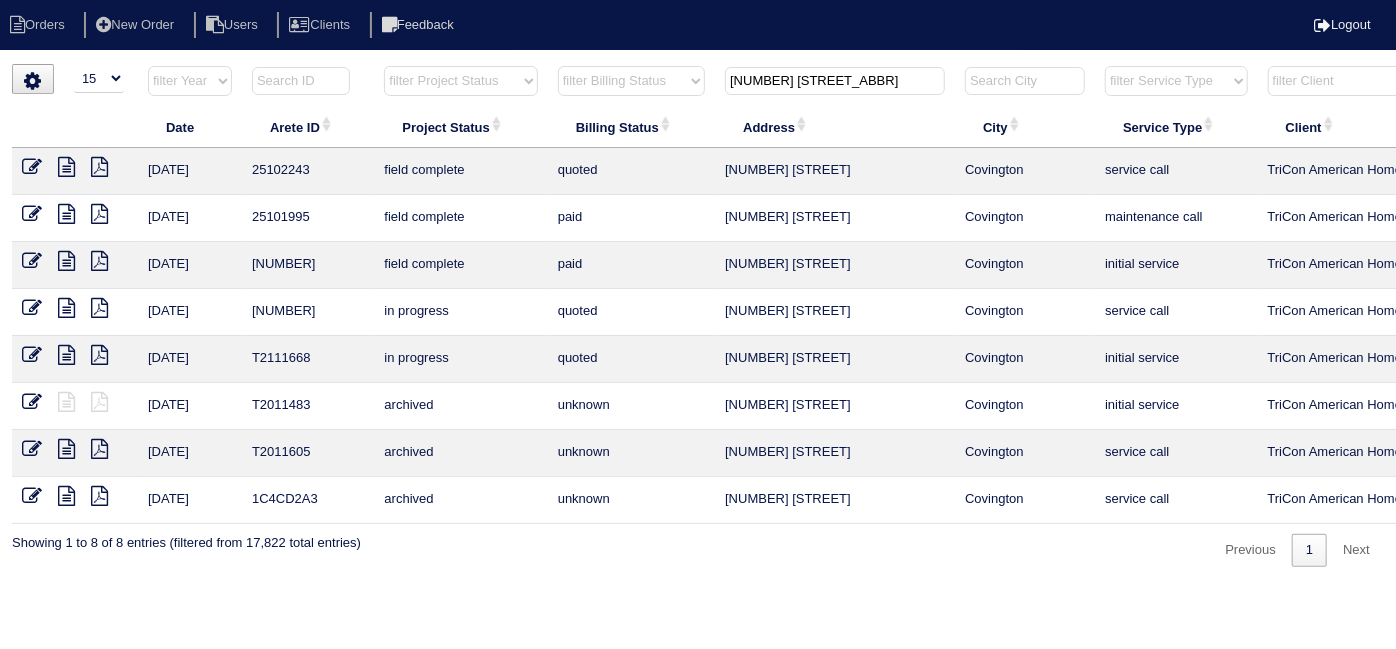 type on "9159 t" 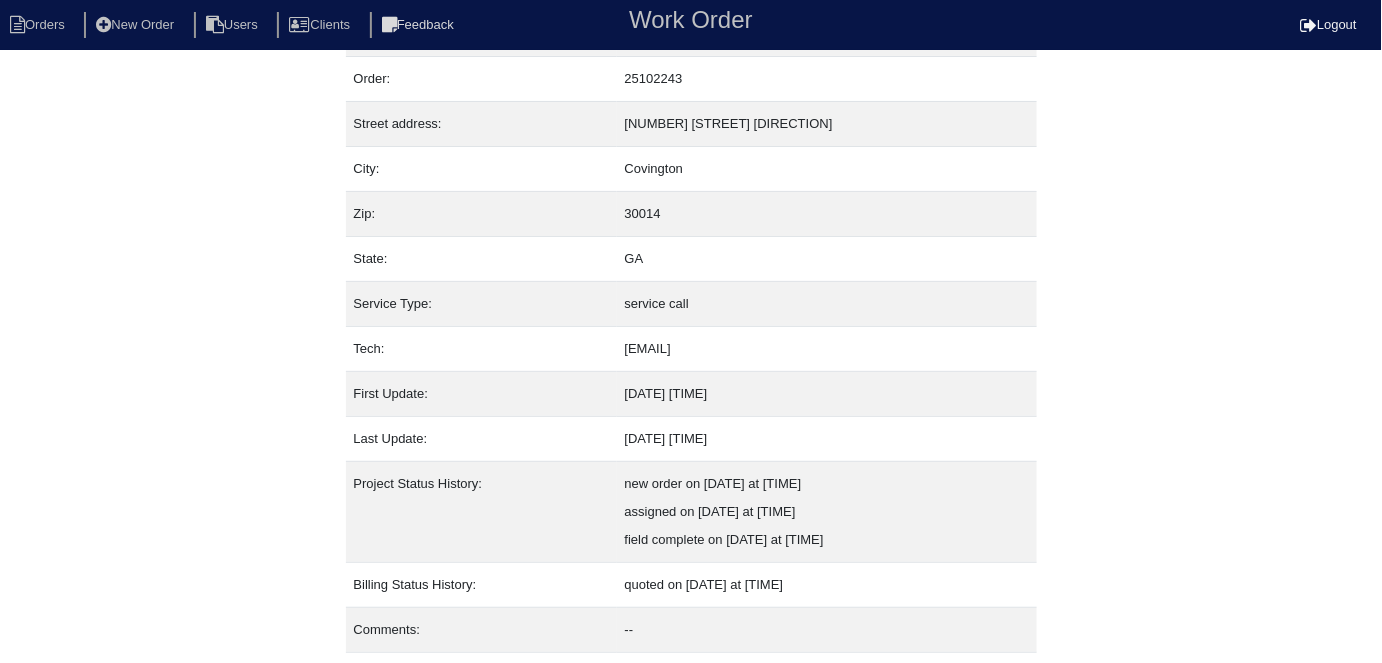scroll, scrollTop: 105, scrollLeft: 0, axis: vertical 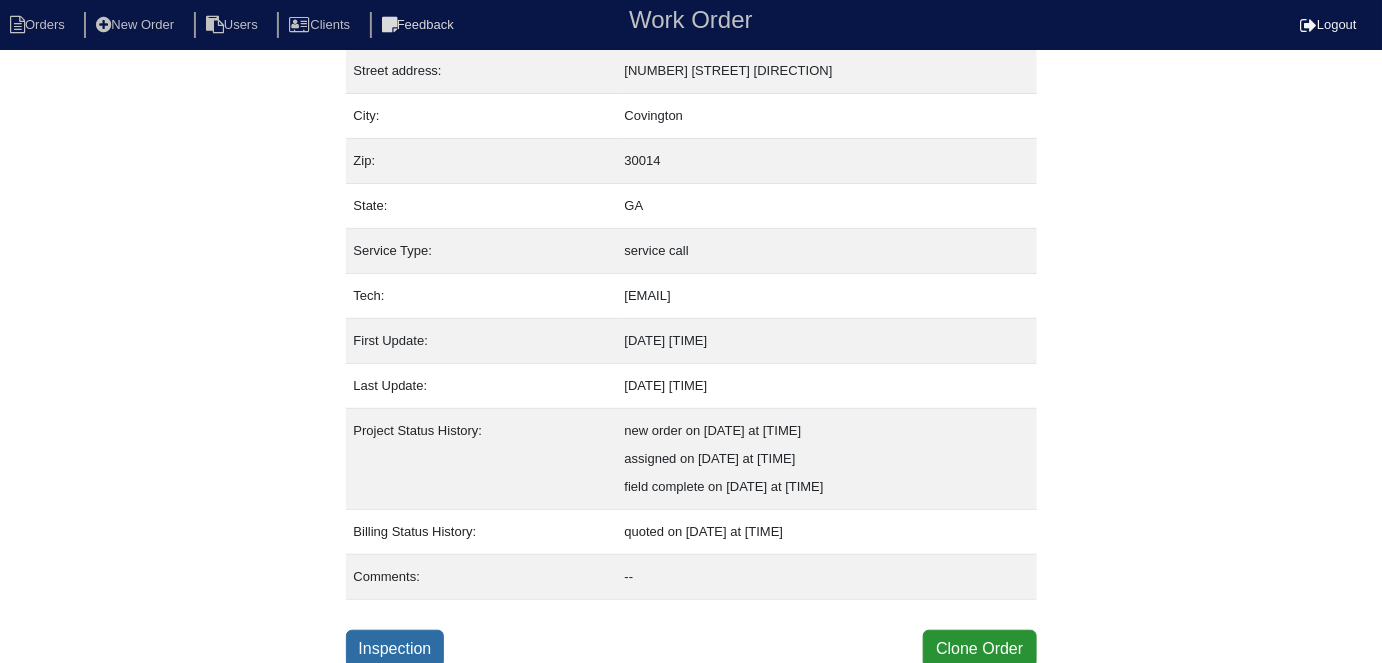 click on "Inspection" at bounding box center [395, 649] 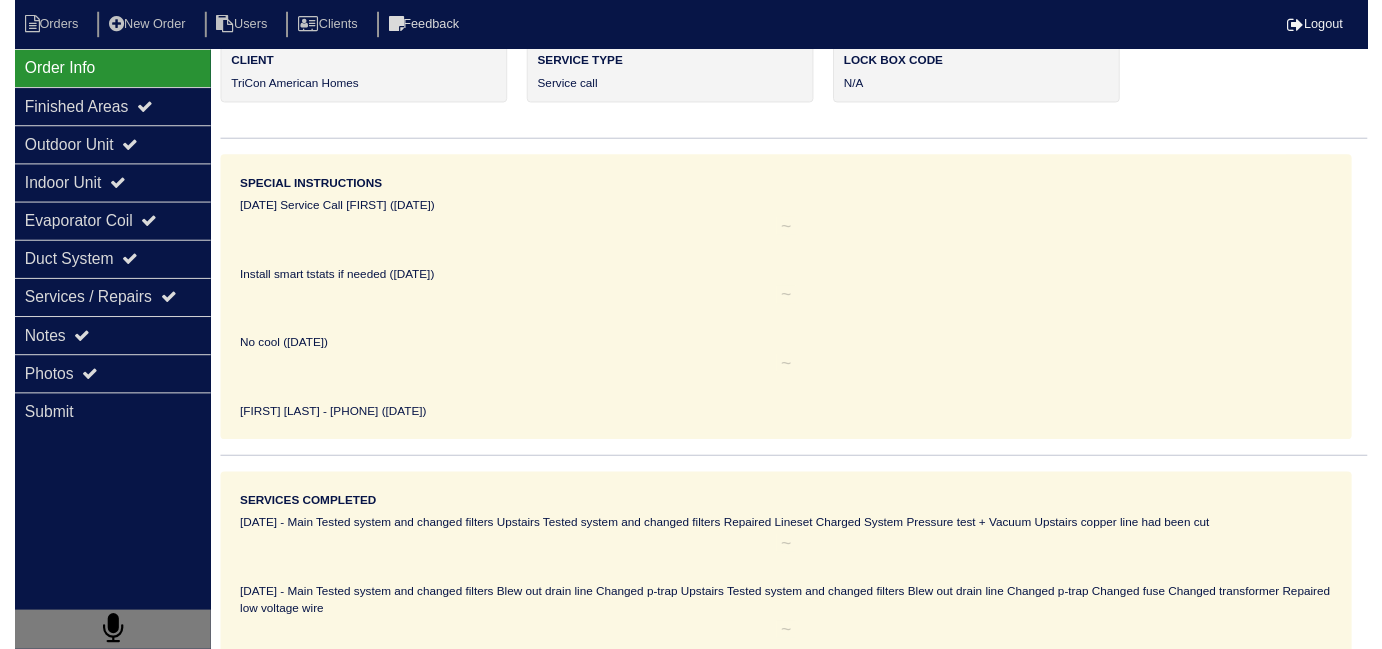 scroll, scrollTop: 0, scrollLeft: 0, axis: both 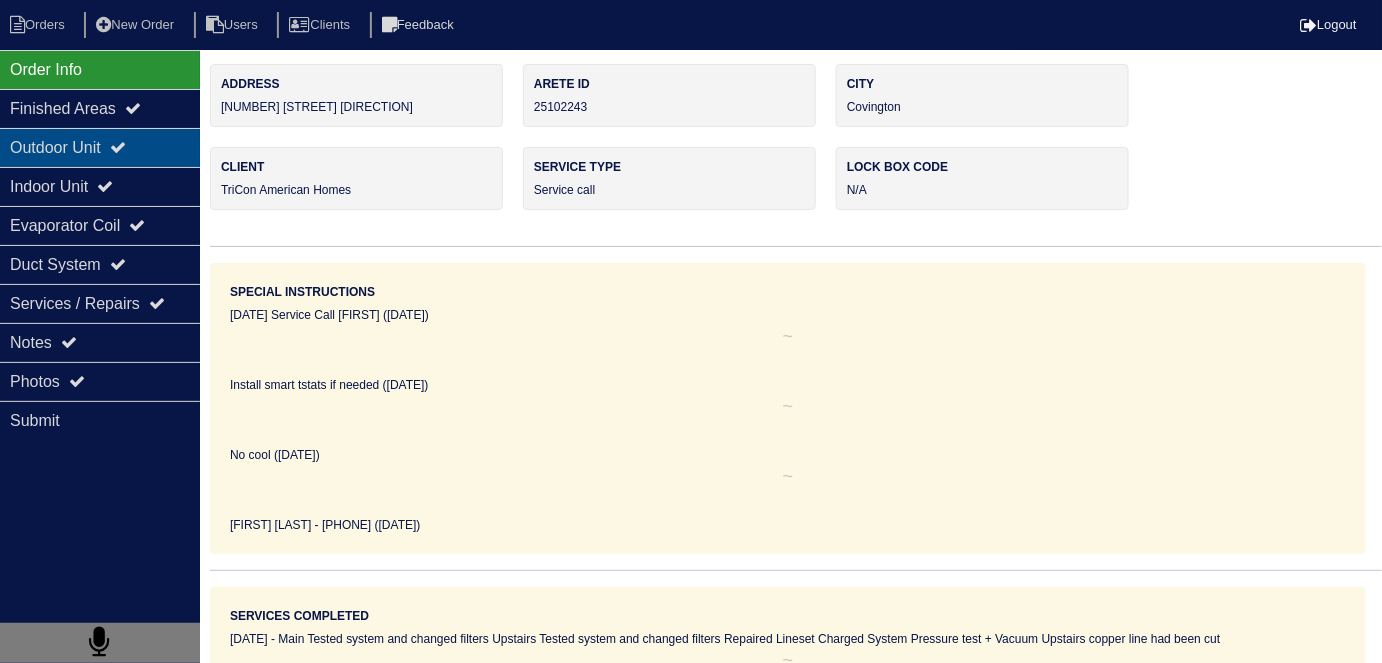 click on "Outdoor Unit" at bounding box center [100, 147] 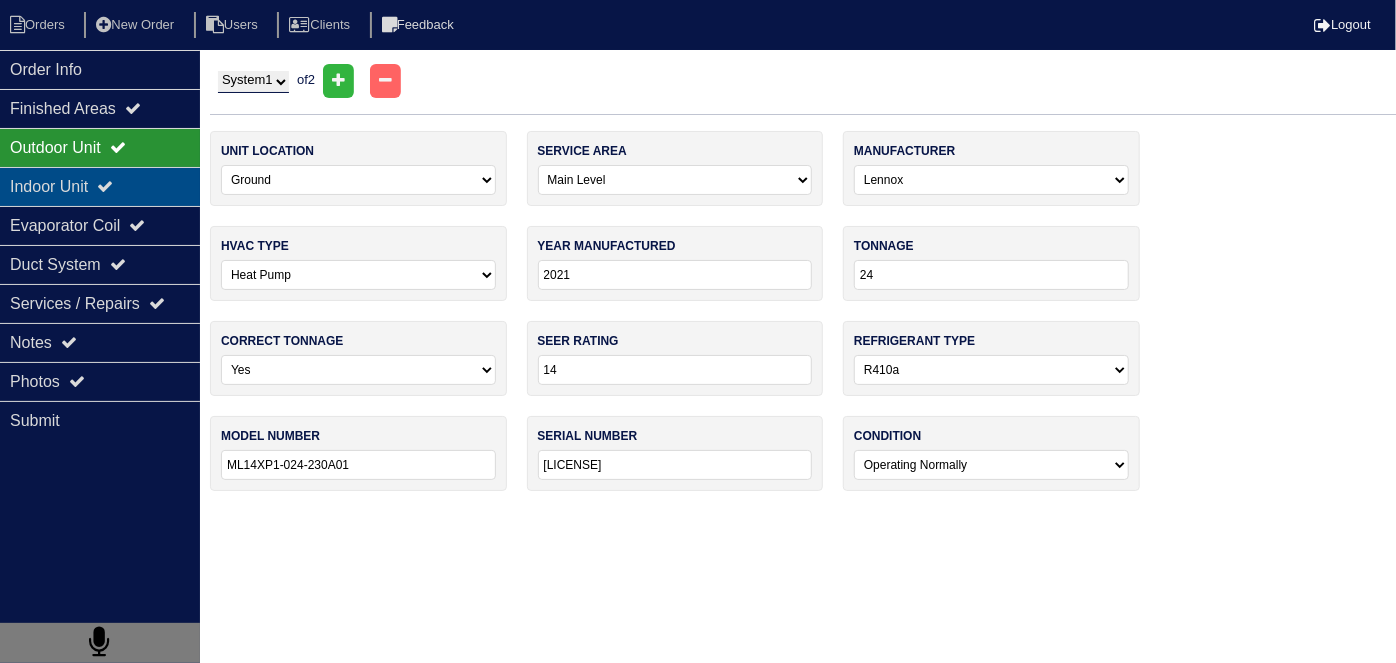 click on "Indoor Unit" at bounding box center [100, 186] 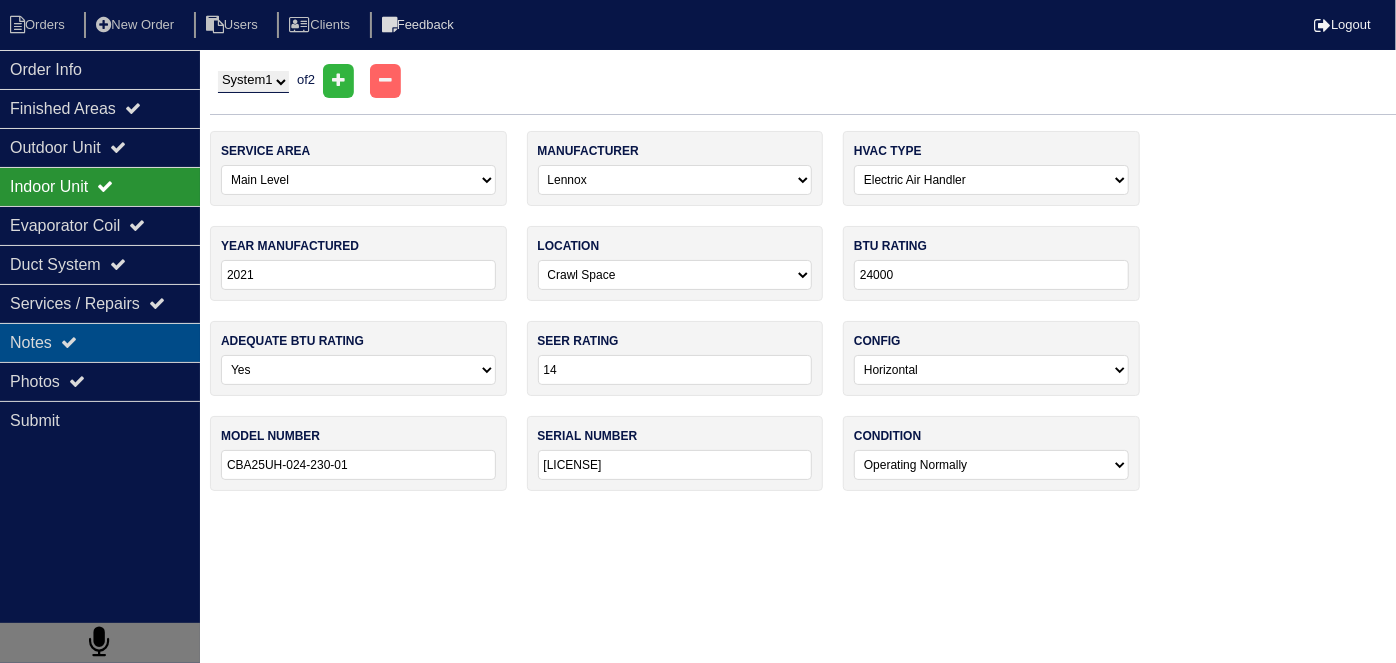click on "Notes" at bounding box center [100, 342] 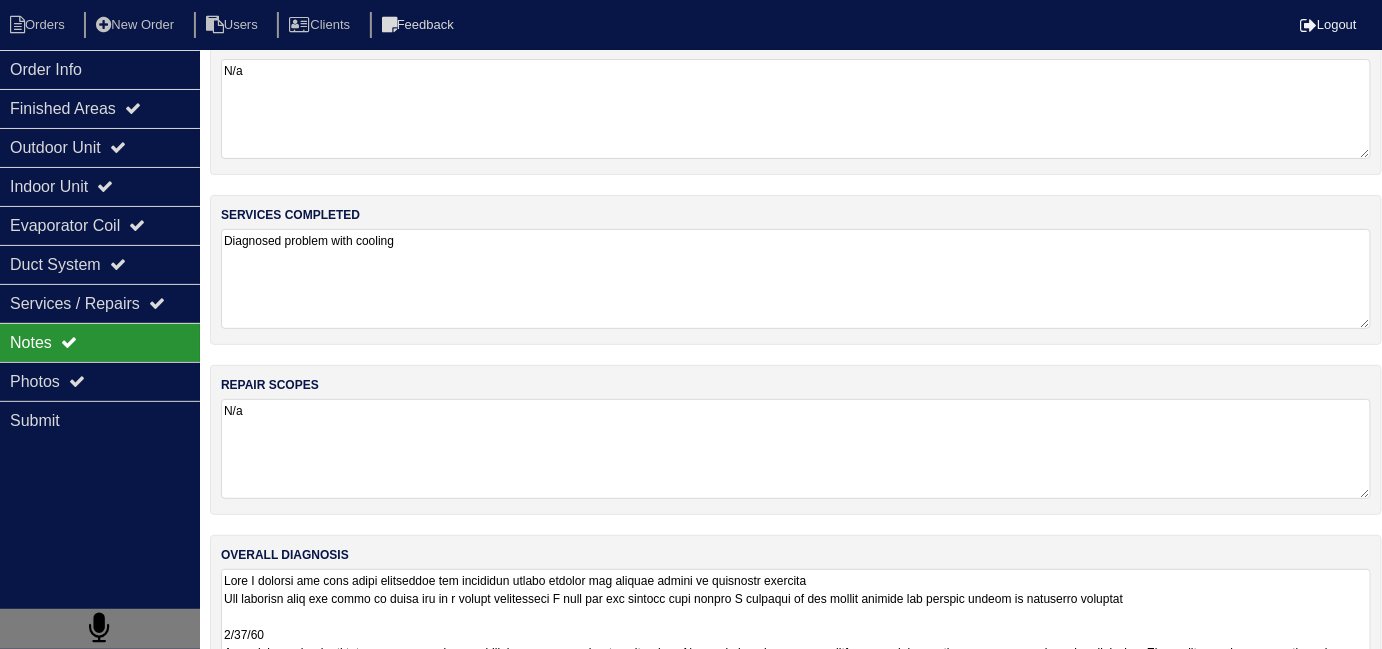 scroll, scrollTop: 89, scrollLeft: 0, axis: vertical 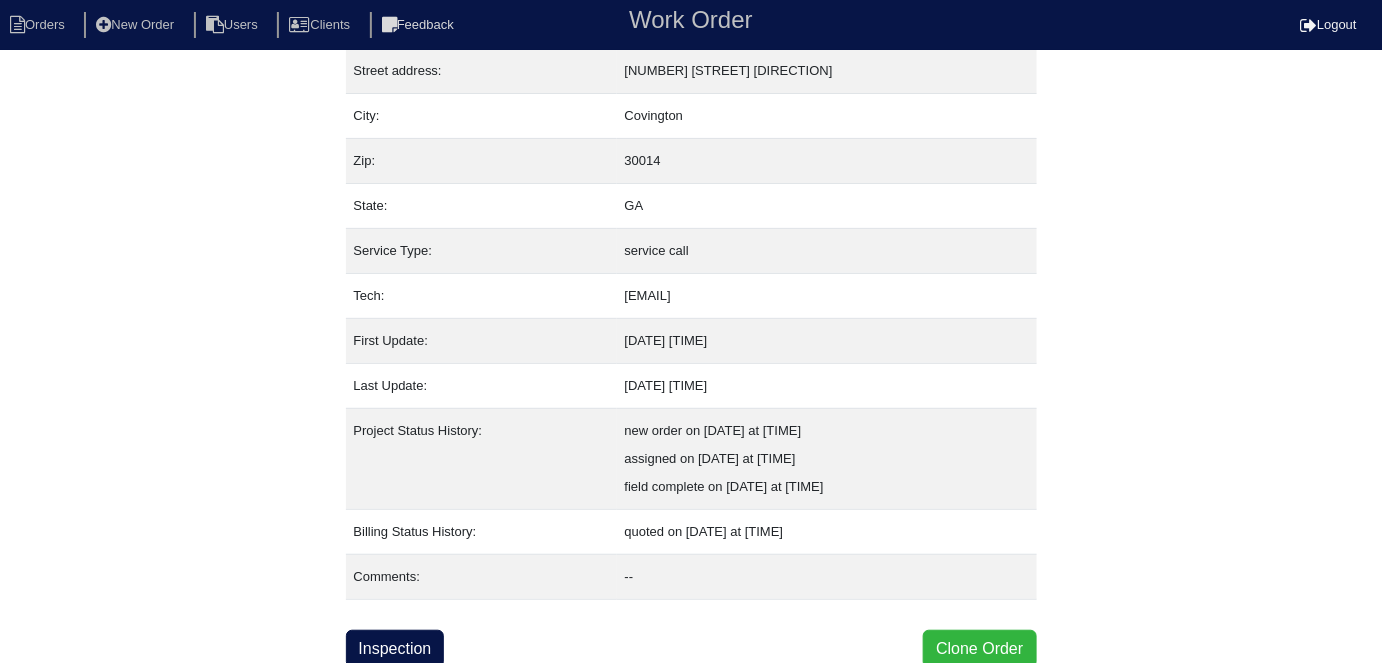 click on "Clone Order" at bounding box center (979, 649) 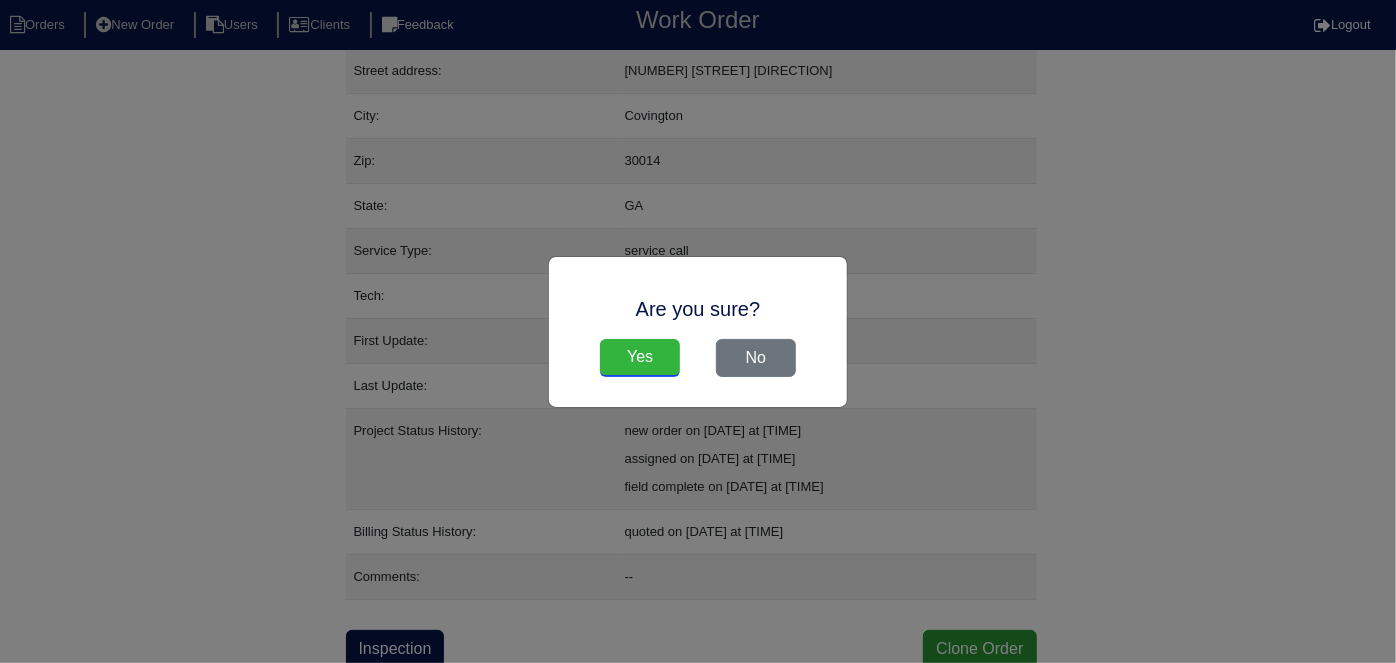 click on "Yes" at bounding box center (640, 358) 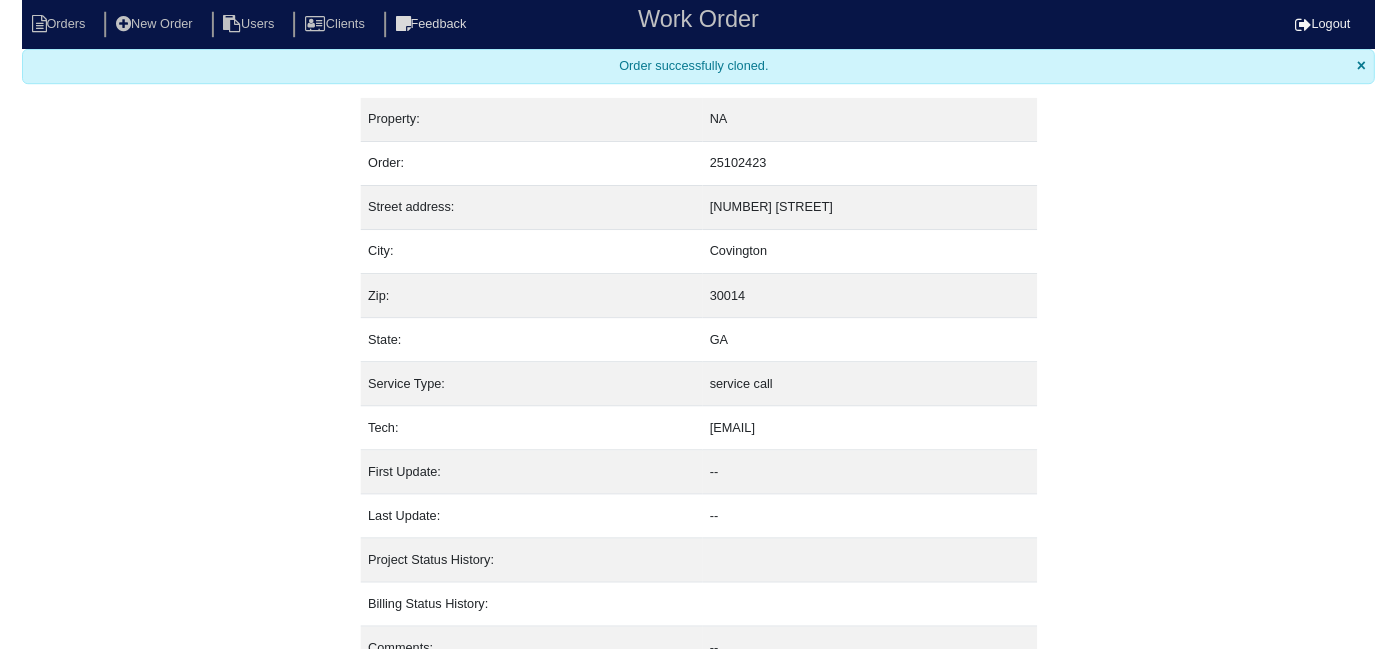 scroll, scrollTop: 0, scrollLeft: 0, axis: both 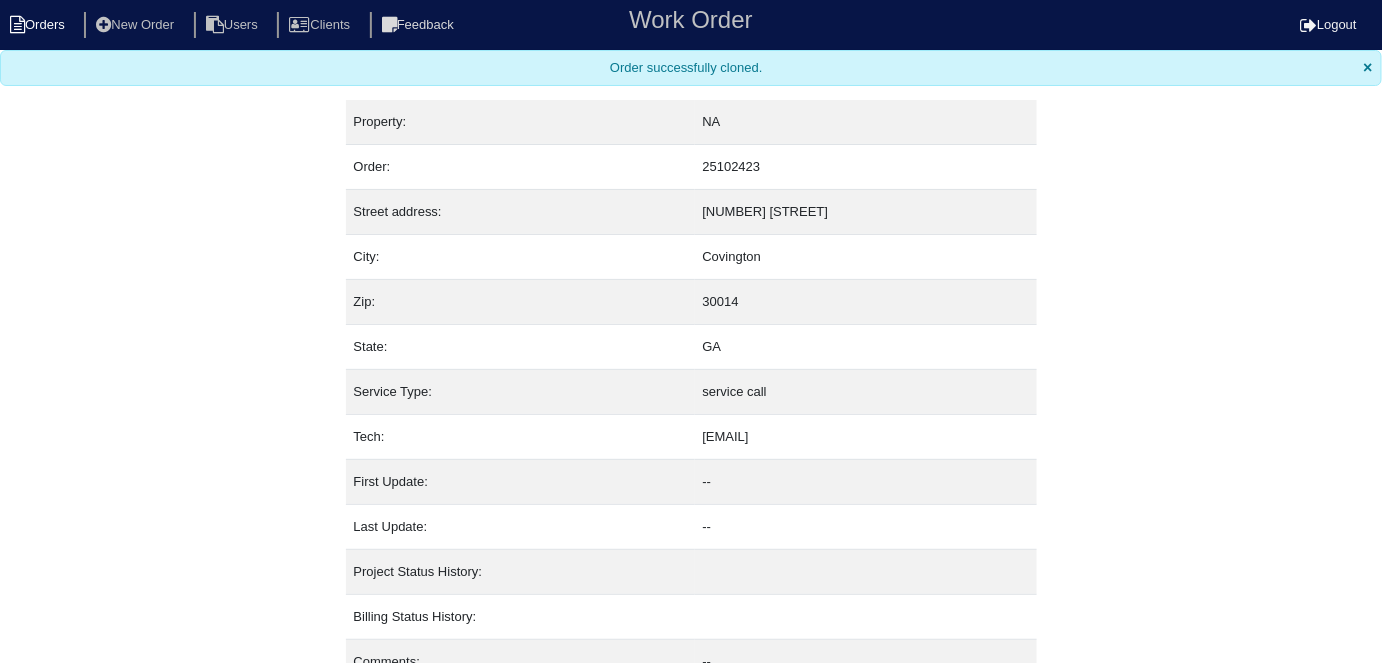 click on "Orders" at bounding box center [40, 25] 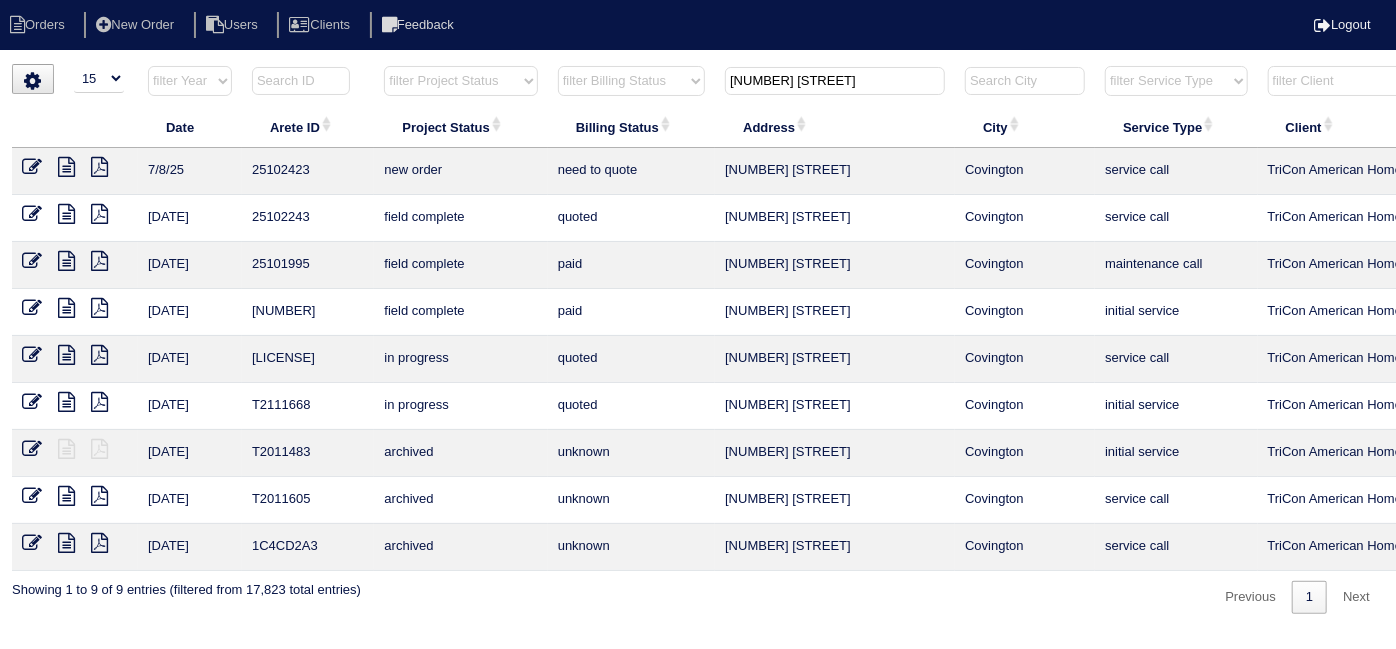 click at bounding box center (32, 167) 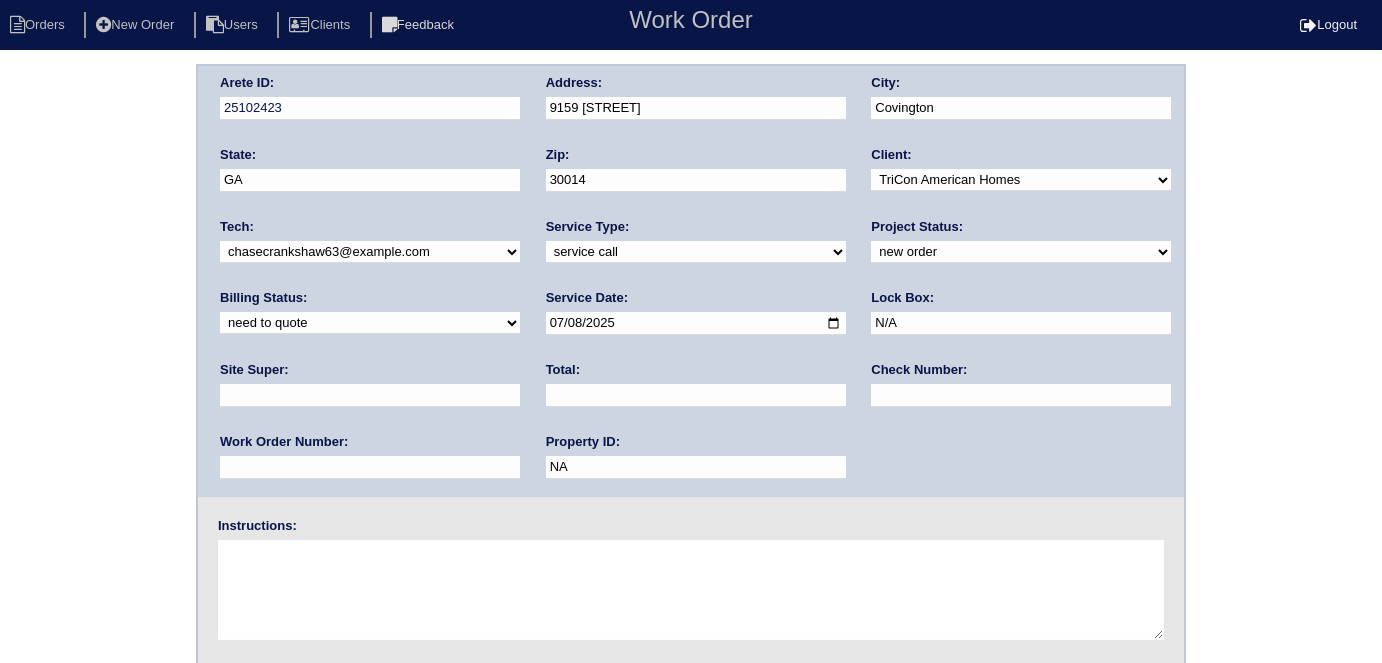 scroll, scrollTop: 0, scrollLeft: 0, axis: both 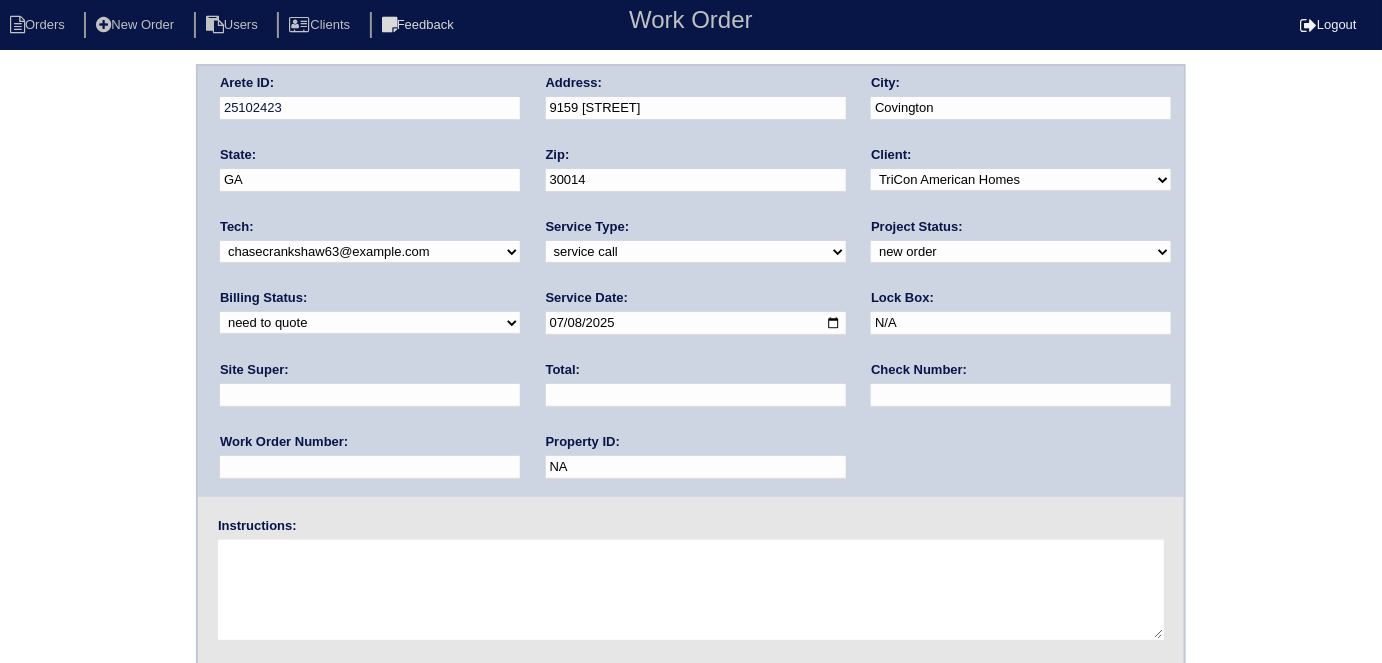 click at bounding box center (370, 395) 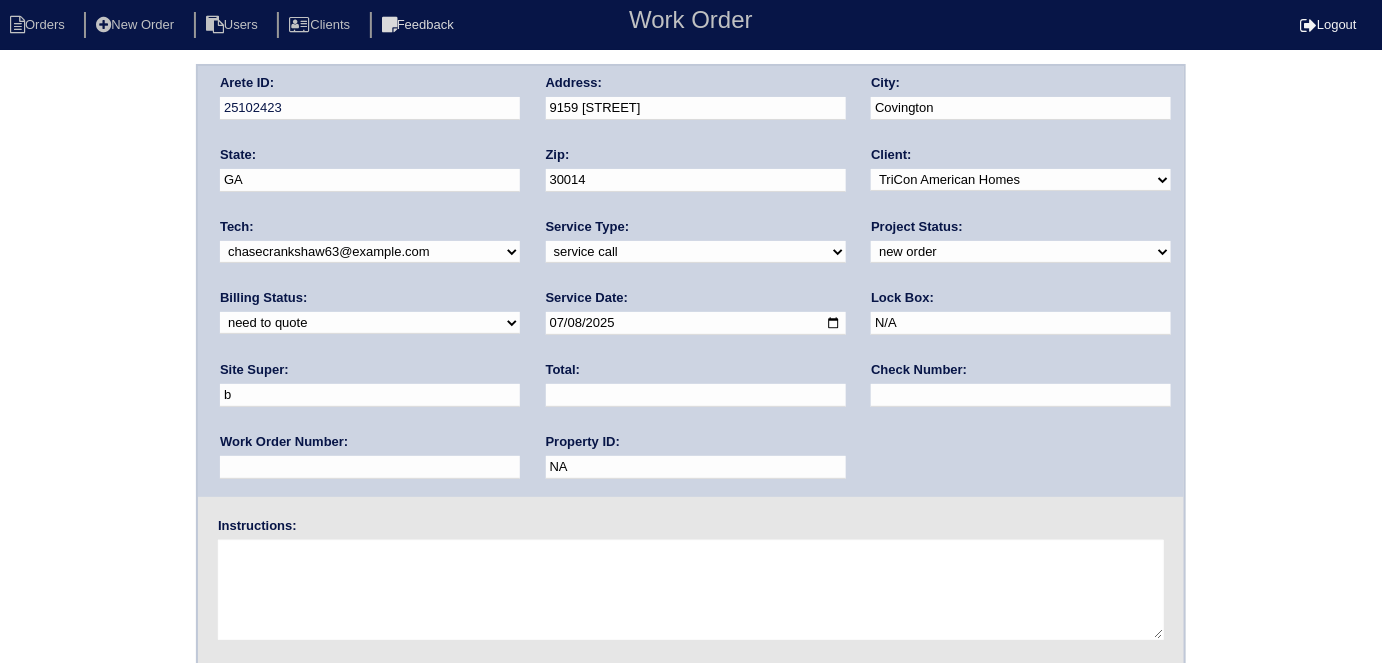 type on "[FIRST] [LAST]" 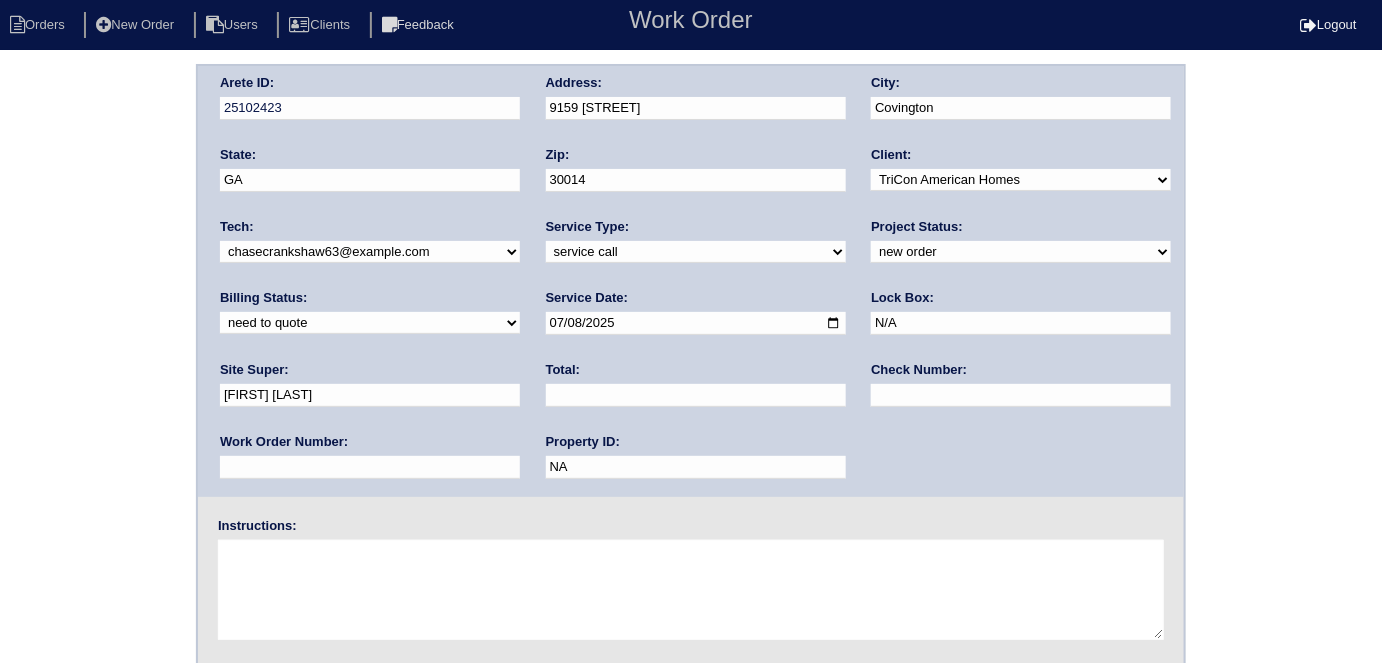 click at bounding box center (691, 590) 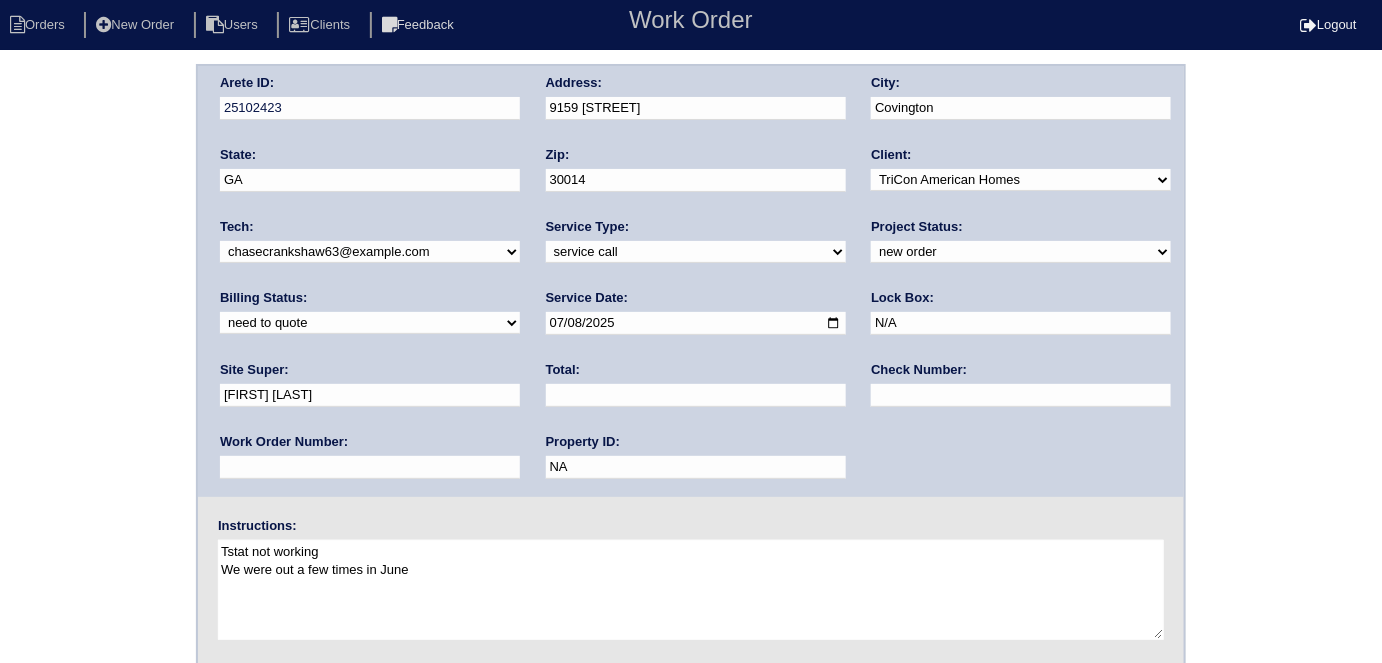click on "Arete ID:
25102423
Address:
9159 [STREET]
City:
Covington
State:
GA
Zip:
30014
Client:
-select-
TriCon American Homes
American Homes 4 Rent
First Key Homes
Zillow
The Renovation Company
On The Level Development Group
Shepard Exposition Group
Sylvan Homes
Pathway Construction
Arete Personal
Arete SMG
Tiber Capital
Tiber Realty
Divvy
Rave
Stine Construction
Alan Luther
HomeRiver Group
Test Client
Rasmus Real Estate
Padly
Buffalo Homes
Phillip Brothers
Maymont Homes
Tech:" at bounding box center [691, 468] 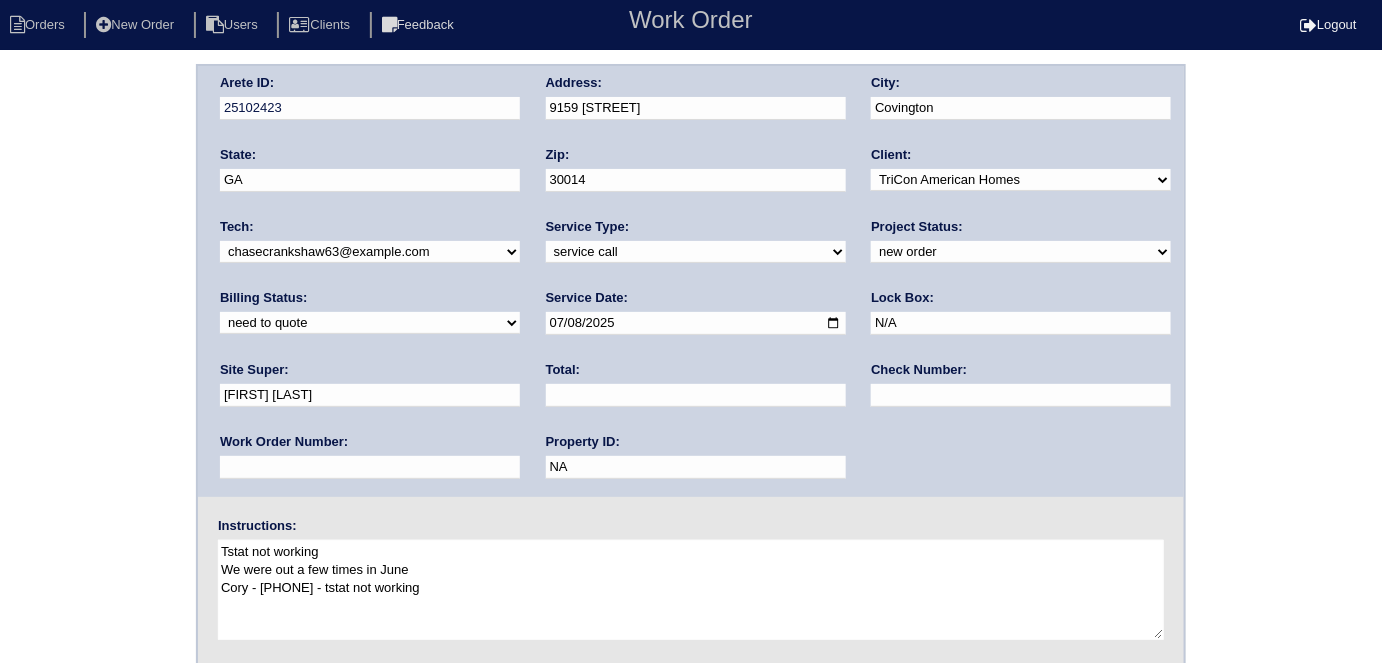 click on "Tstat not working
We were out a few times in June
Cory - 912-346-6097 - tstat not working" at bounding box center (691, 590) 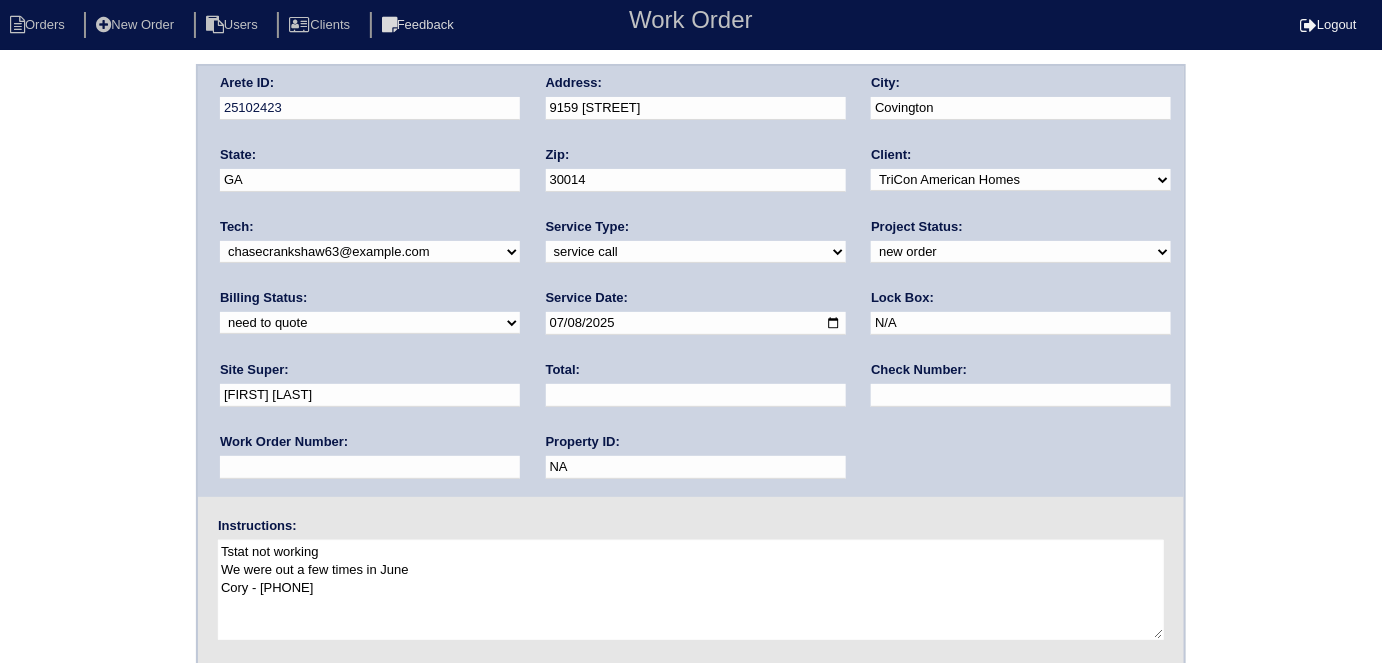 type on "Tstat not working
We were out a few times in June
[FIRST] - [PHONE]" 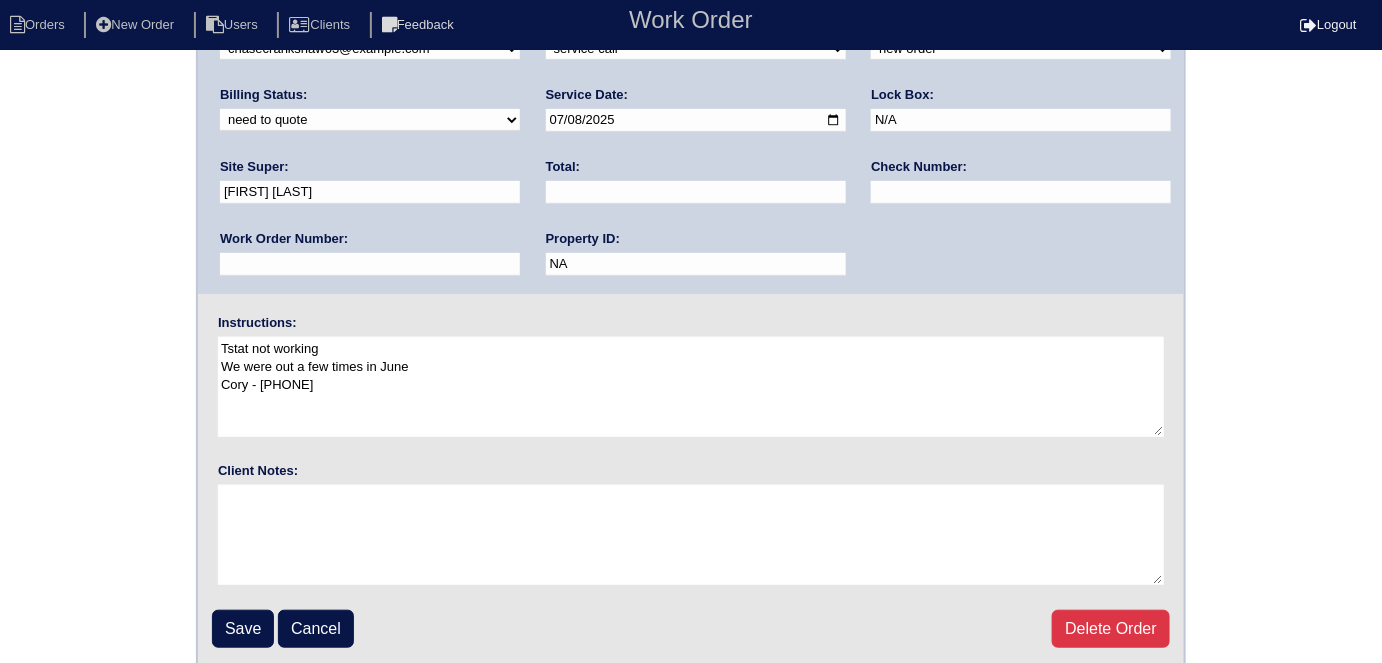 scroll, scrollTop: 205, scrollLeft: 0, axis: vertical 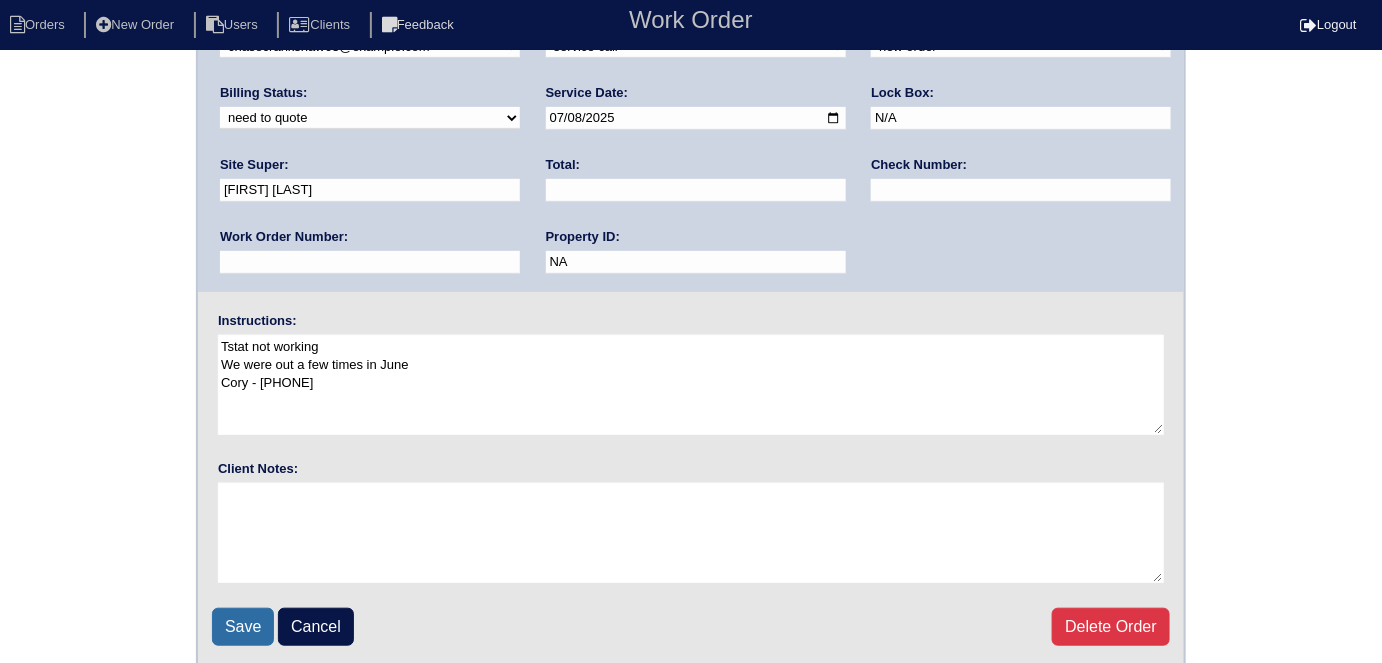 click on "Save" at bounding box center (243, 627) 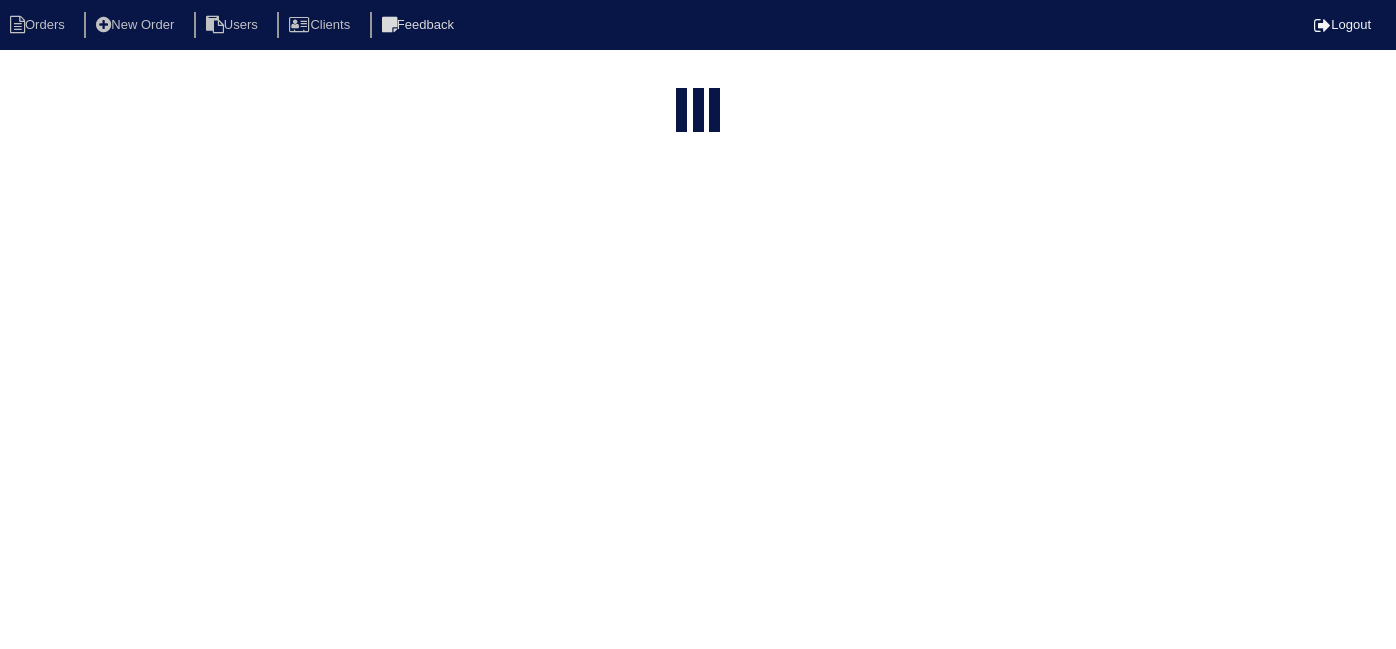 scroll, scrollTop: 0, scrollLeft: 0, axis: both 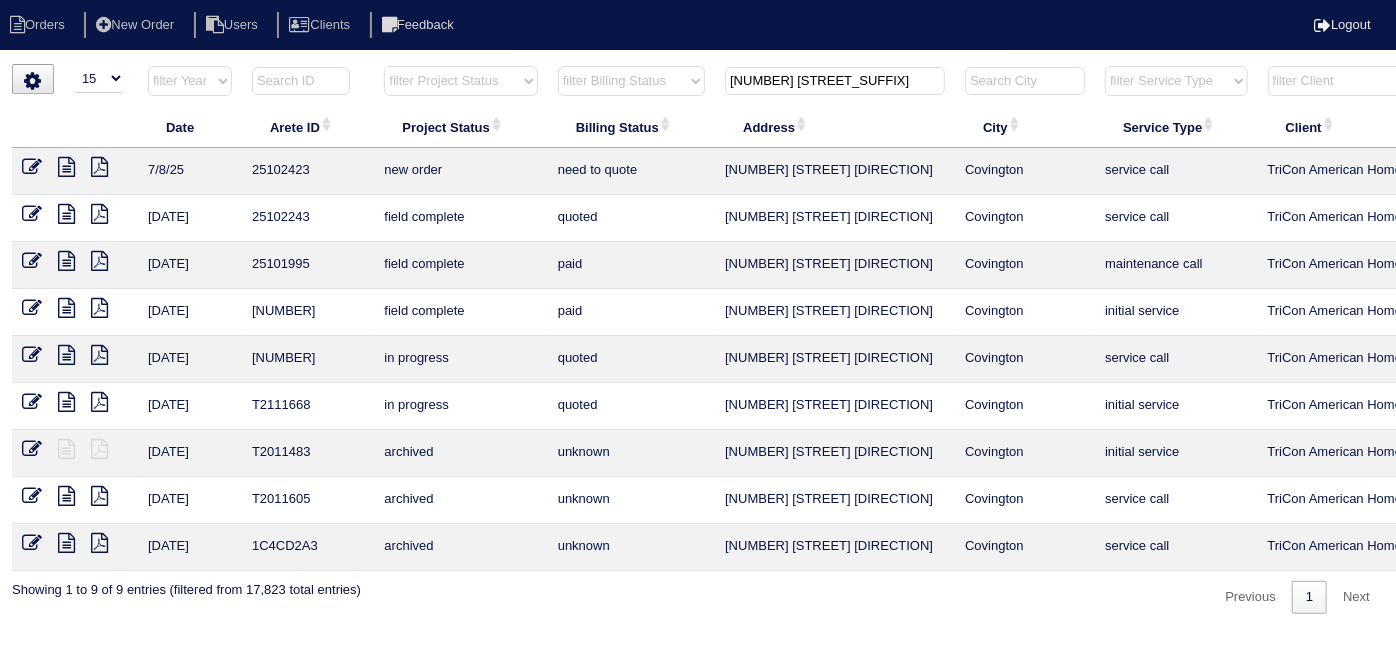 click at bounding box center [32, 167] 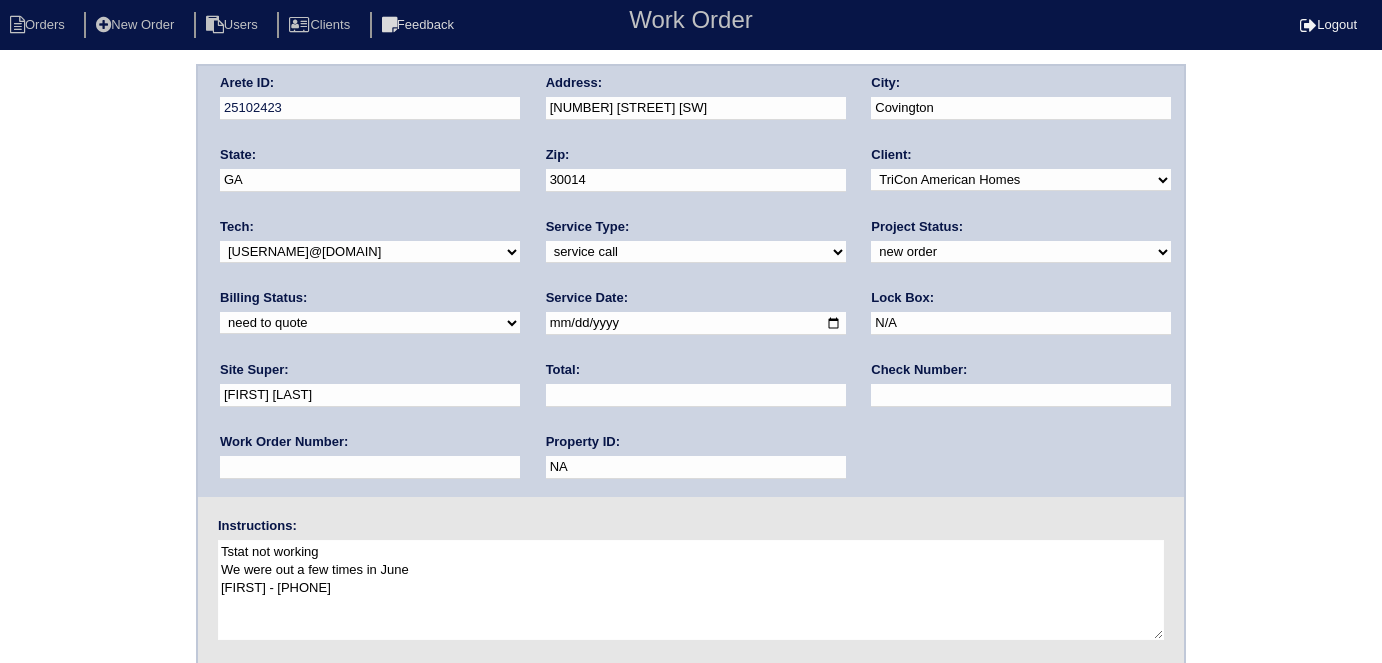 scroll, scrollTop: 0, scrollLeft: 0, axis: both 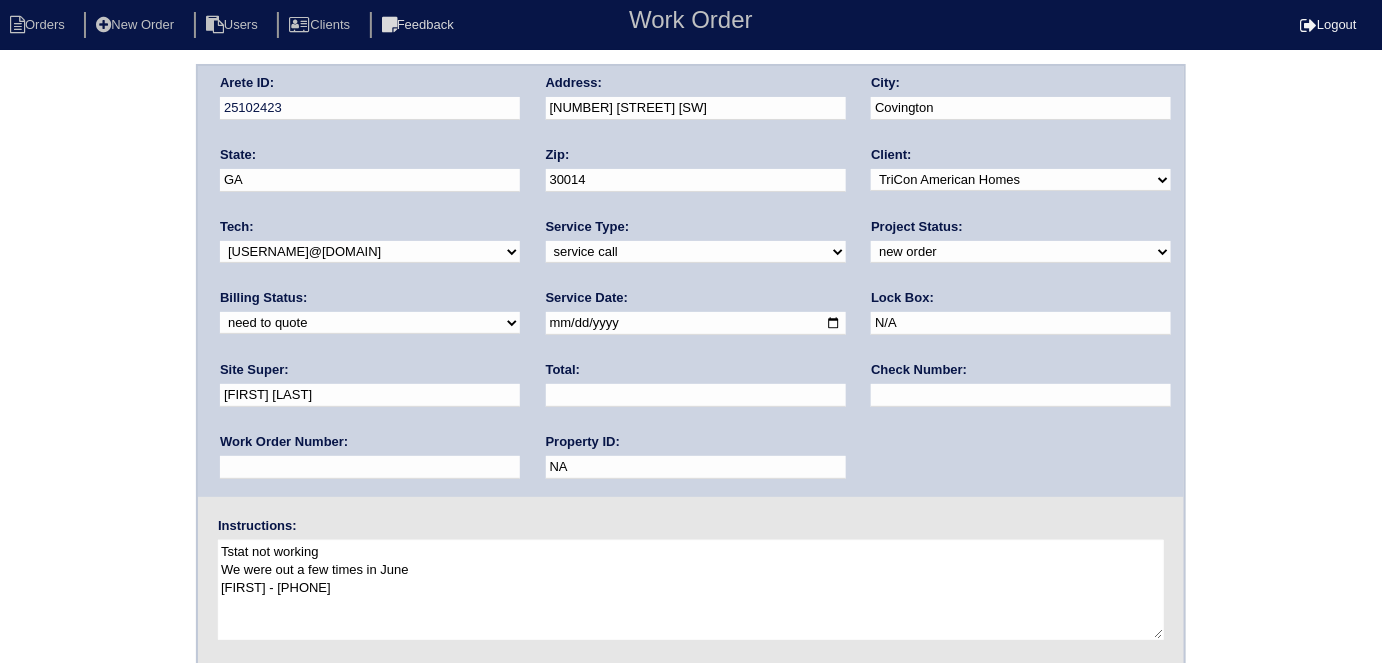 click on "Tstat not working
We were out a few times in June
[FIRST] - [PHONE]" at bounding box center (691, 590) 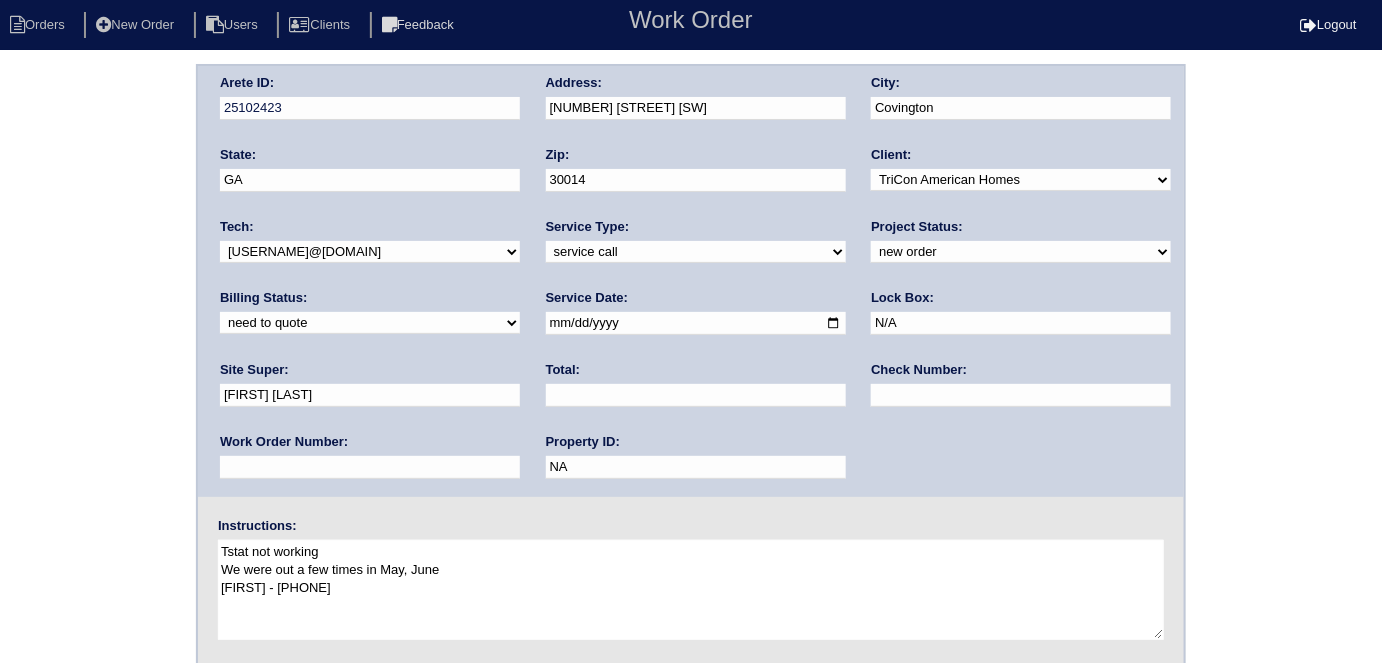 type on "Tstat not working
We were out a few times in May, June
[FIRST] - [PHONE]" 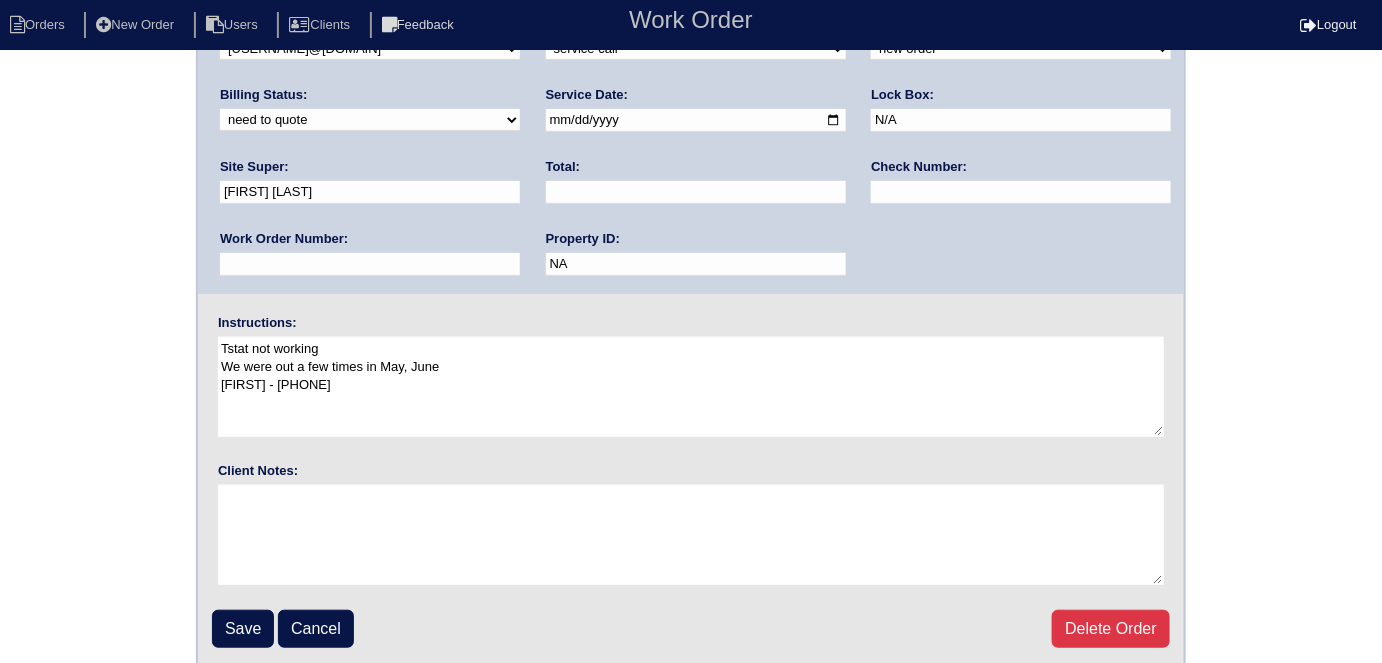scroll, scrollTop: 205, scrollLeft: 0, axis: vertical 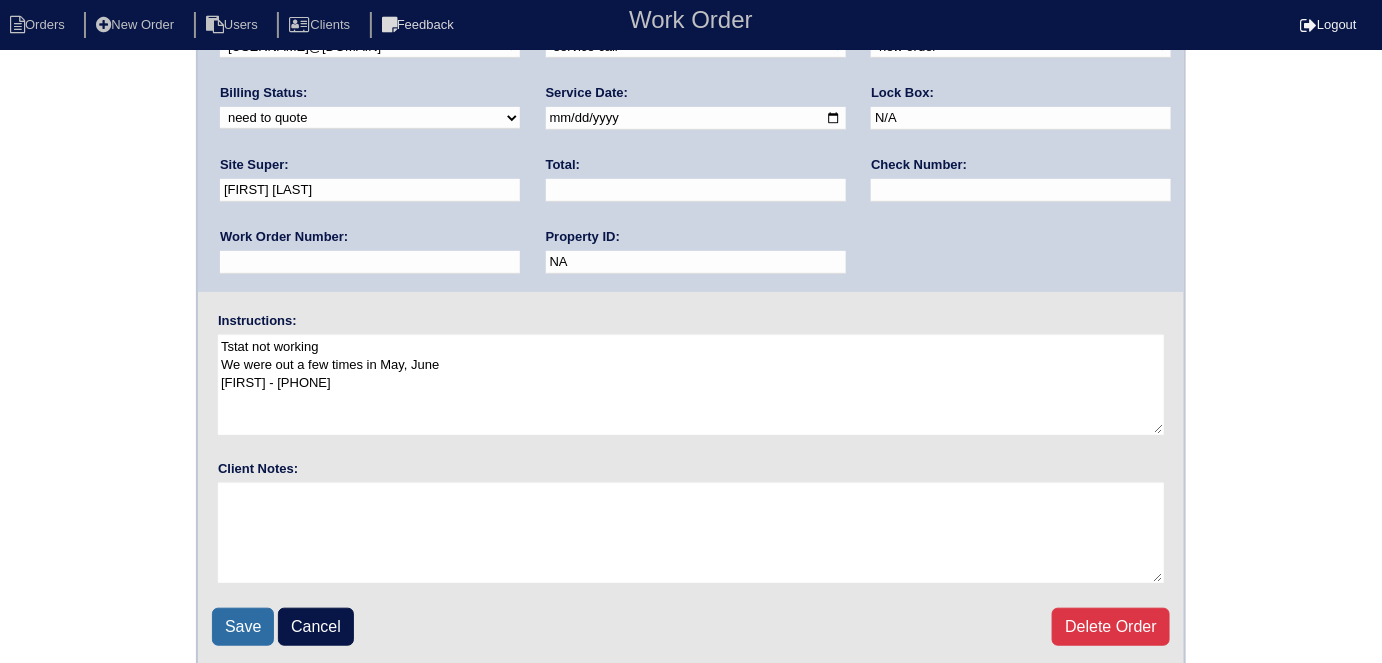 click on "Save" at bounding box center (243, 627) 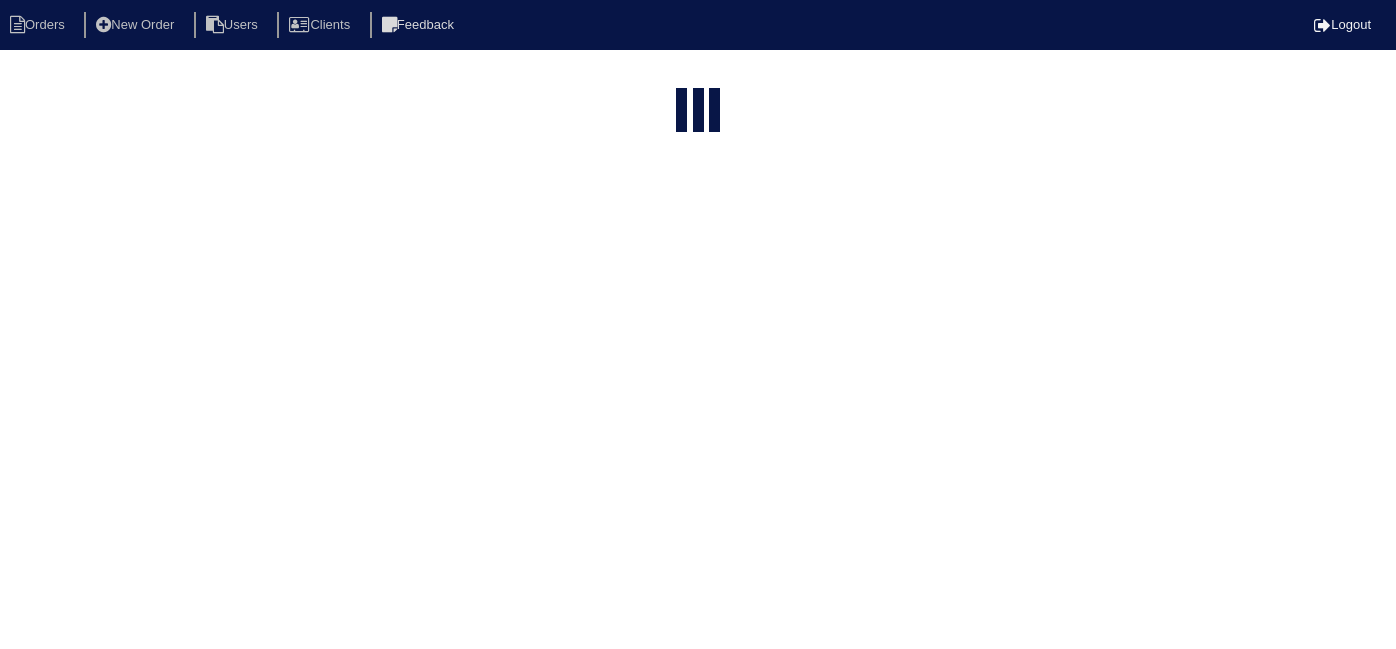 scroll, scrollTop: 0, scrollLeft: 0, axis: both 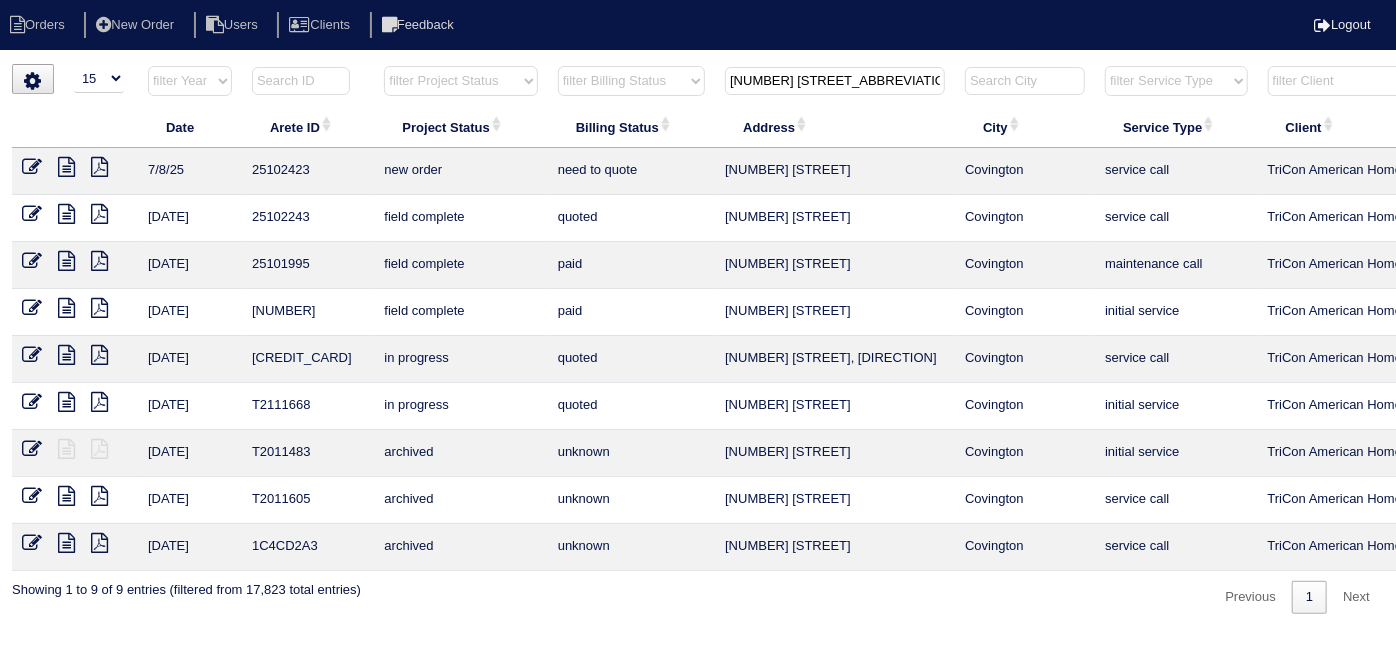 drag, startPoint x: 792, startPoint y: 83, endPoint x: 533, endPoint y: 69, distance: 259.3781 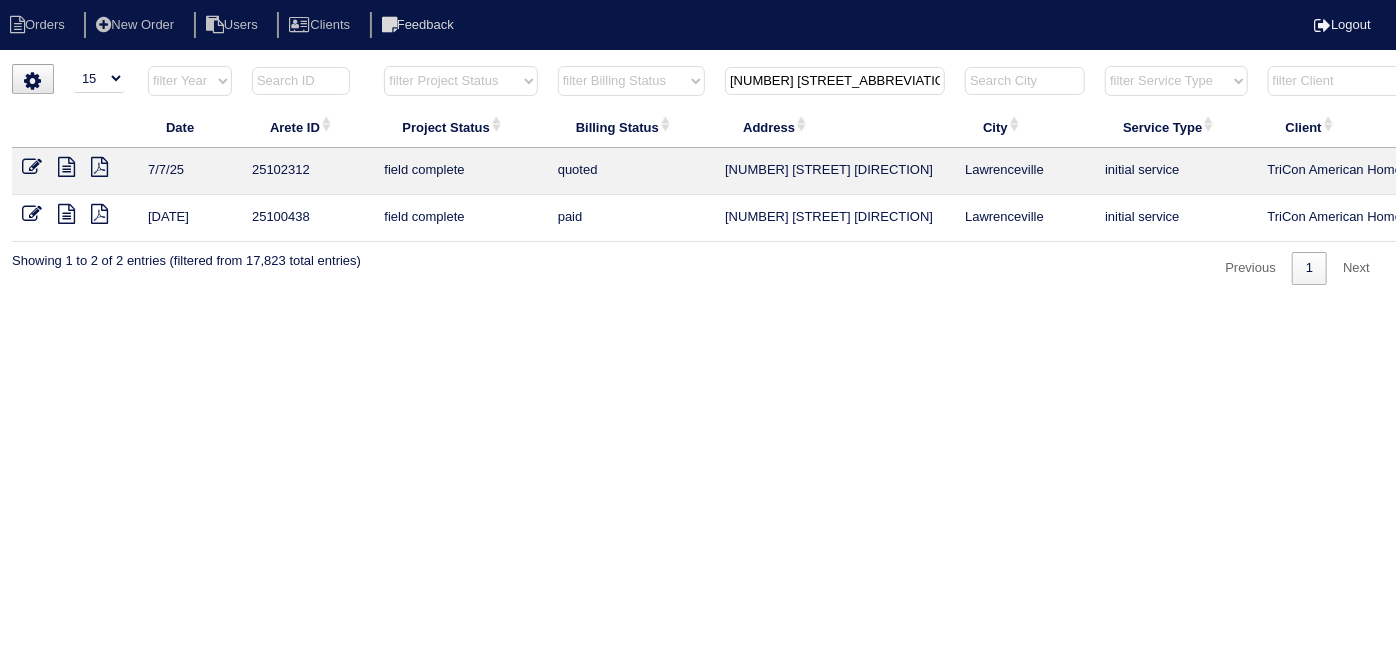 type on "479 r" 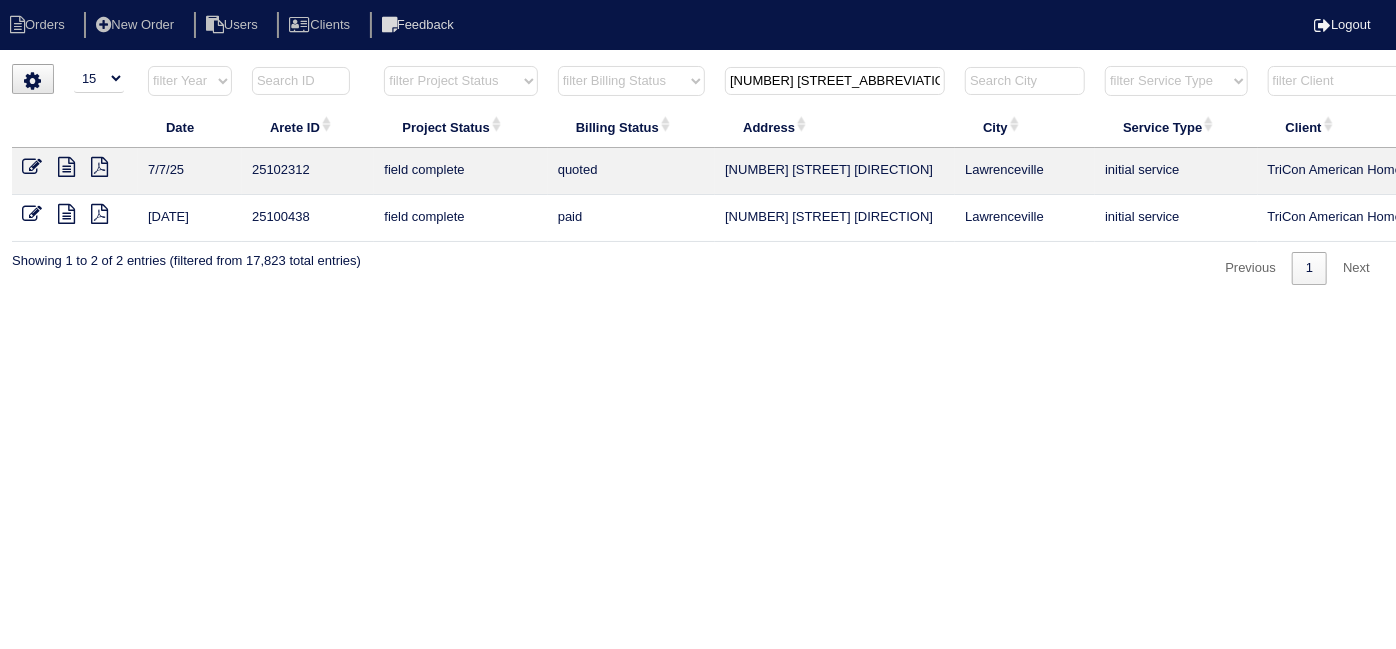 click at bounding box center [32, 167] 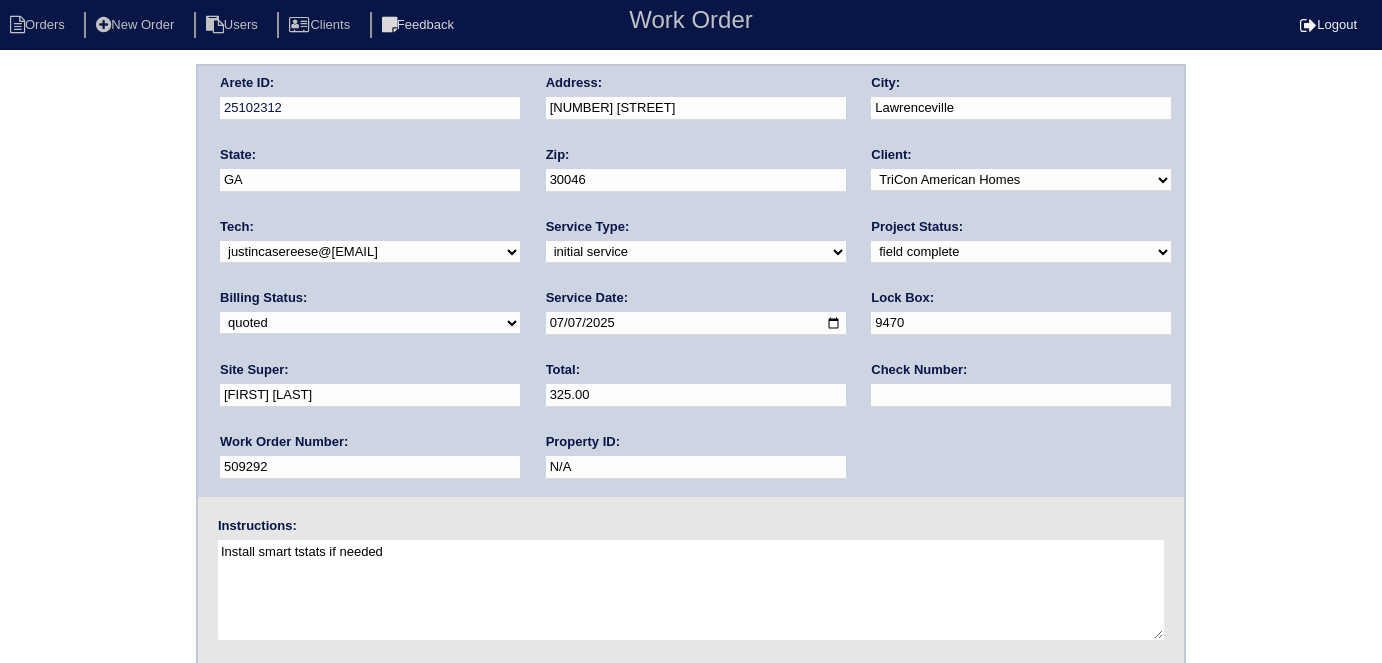 scroll, scrollTop: 0, scrollLeft: 0, axis: both 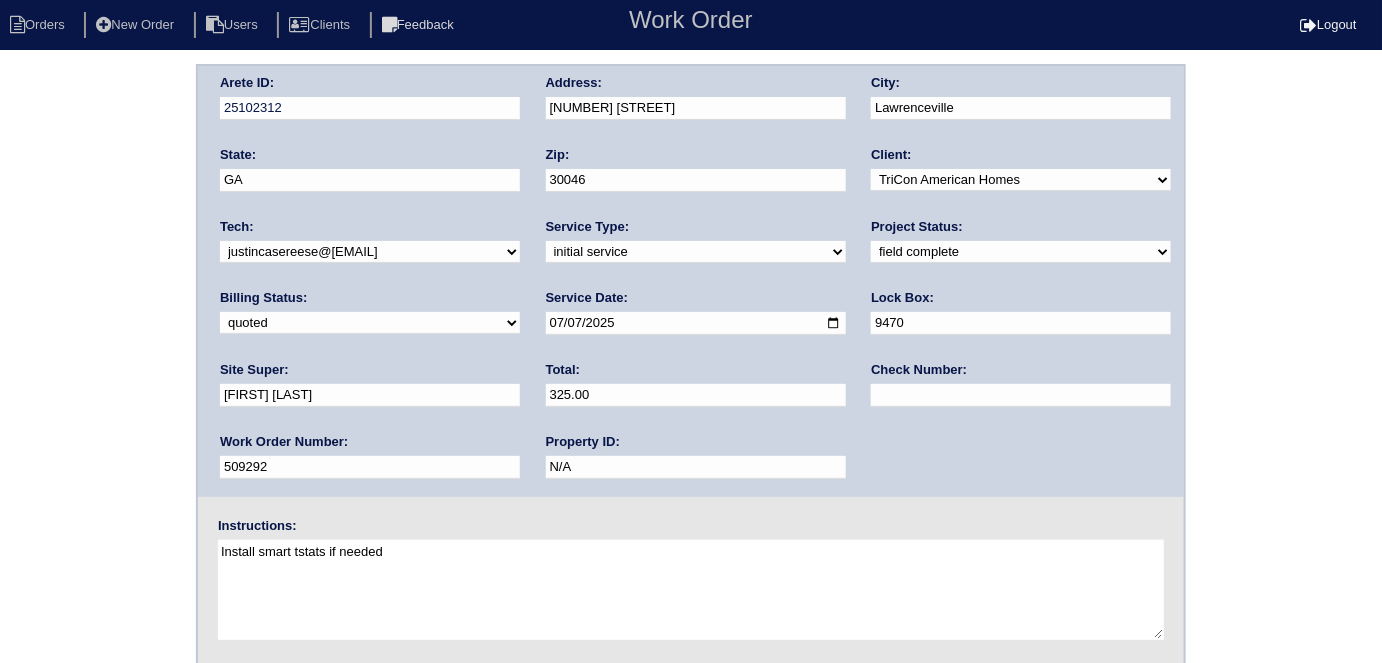 click on "need to quote
quoted
need to invoice
invoiced
paid
warranty
purchase order needed
unknown
in quickbooks" at bounding box center [370, 323] 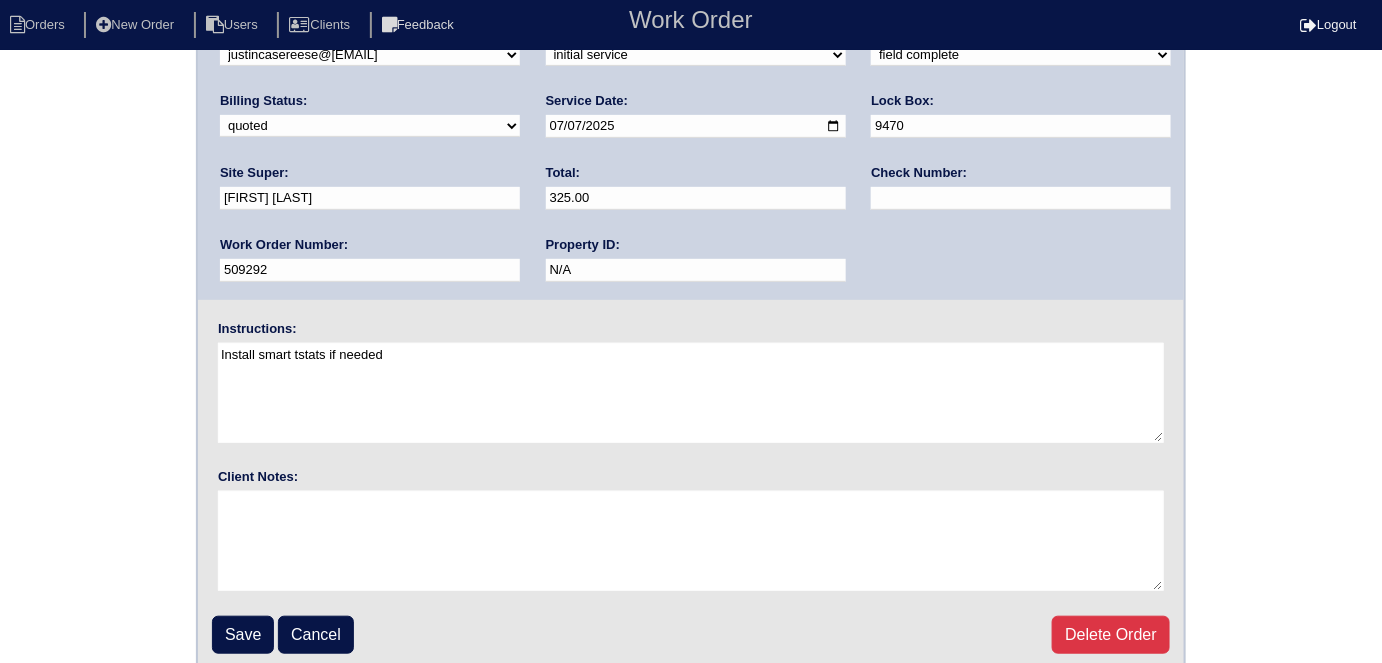 scroll, scrollTop: 205, scrollLeft: 0, axis: vertical 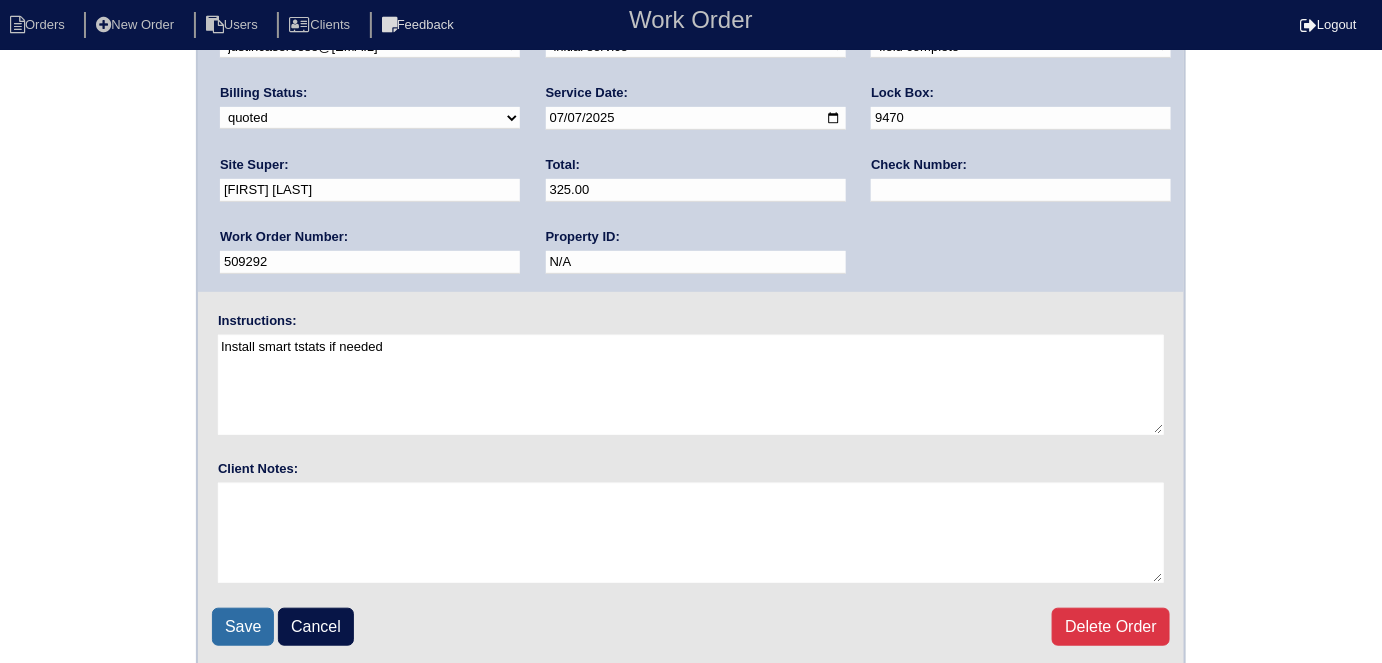 click on "Save" at bounding box center (243, 627) 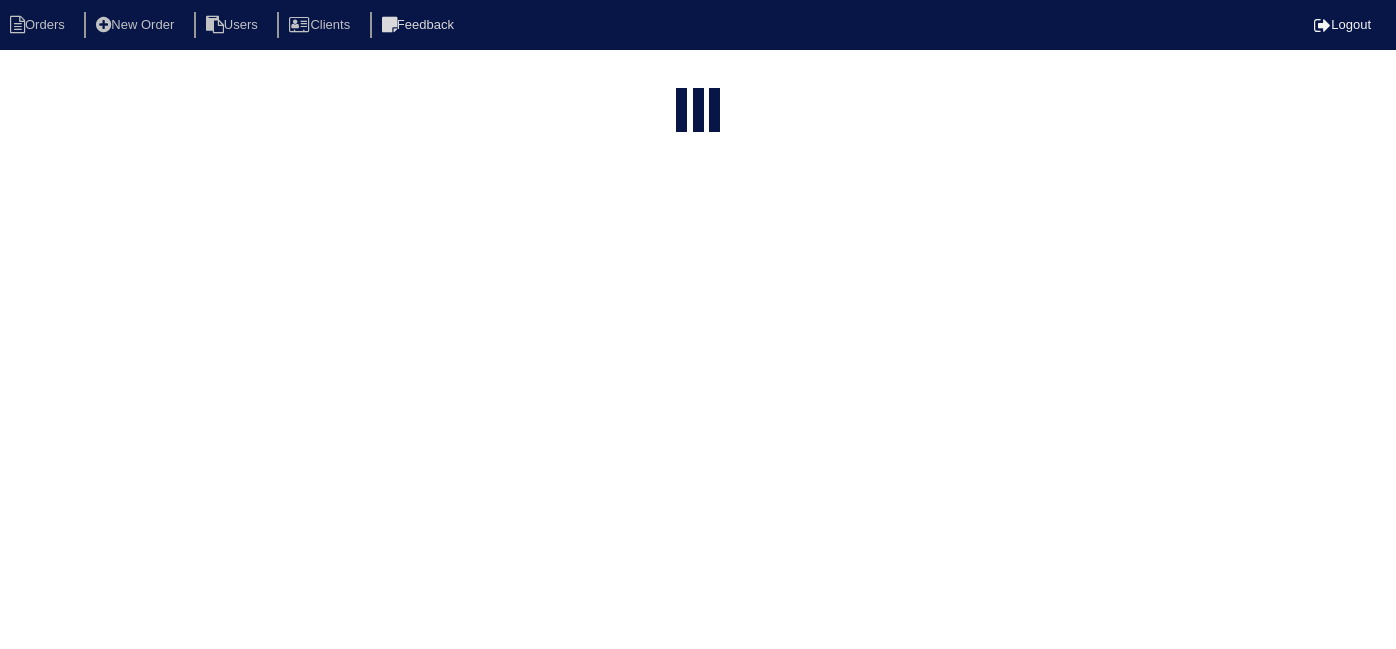 scroll, scrollTop: 0, scrollLeft: 0, axis: both 